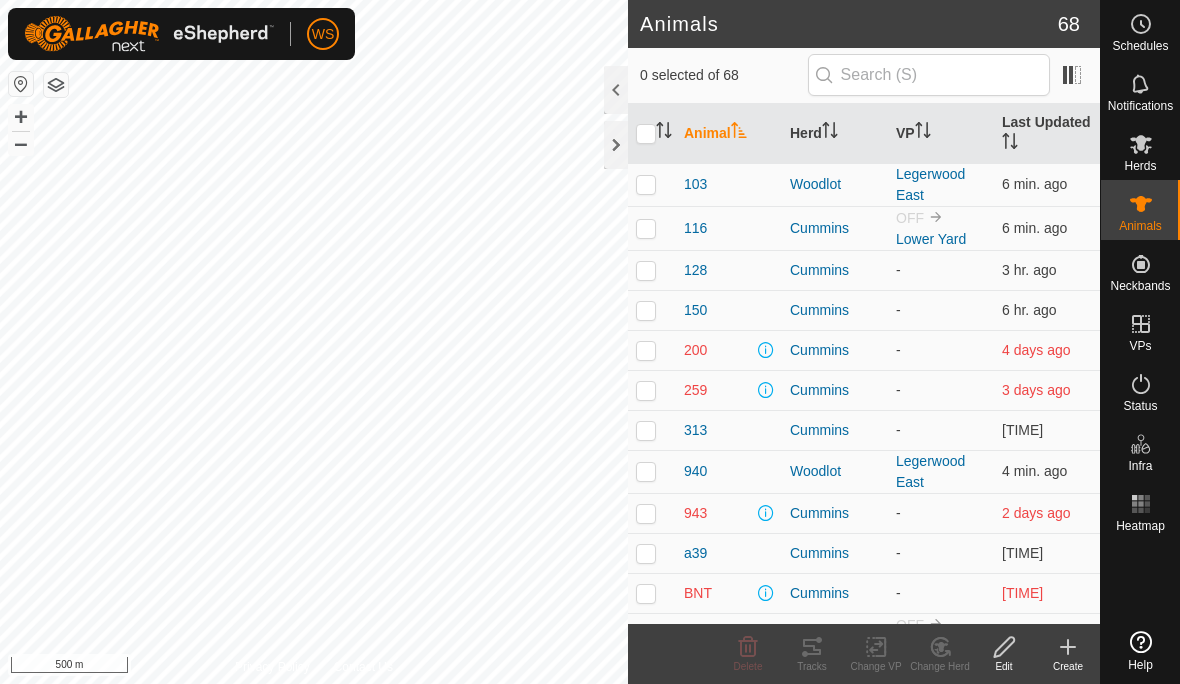 scroll, scrollTop: 0, scrollLeft: 0, axis: both 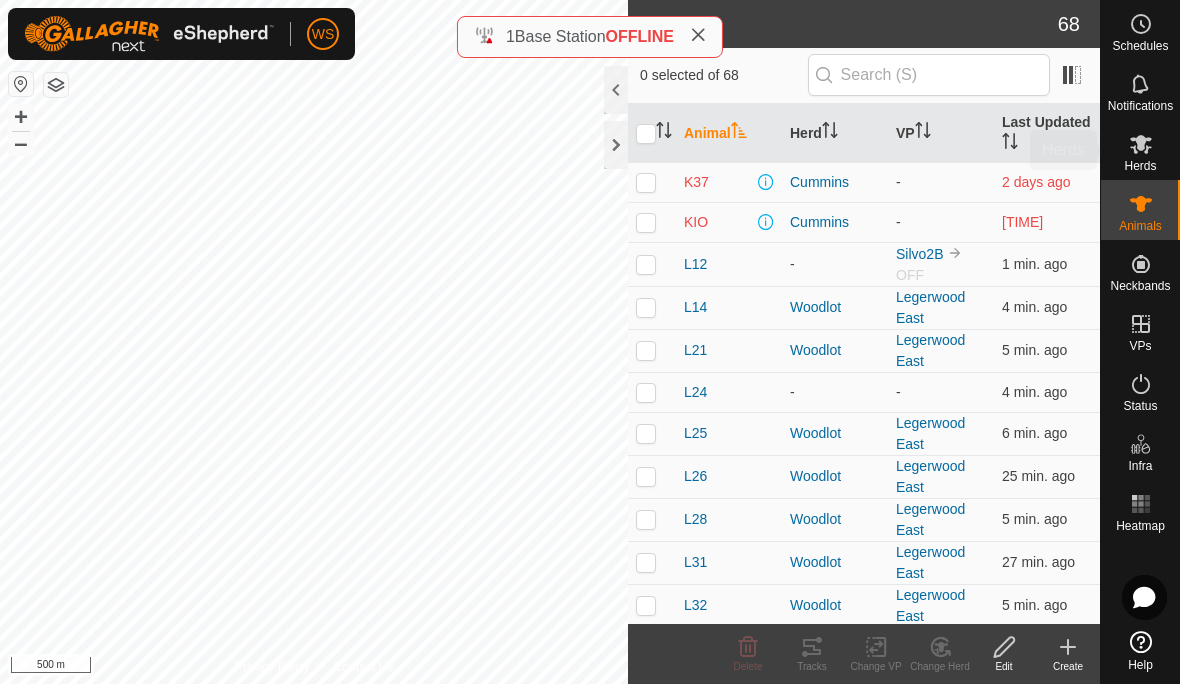 click on "Herds" at bounding box center (1140, 166) 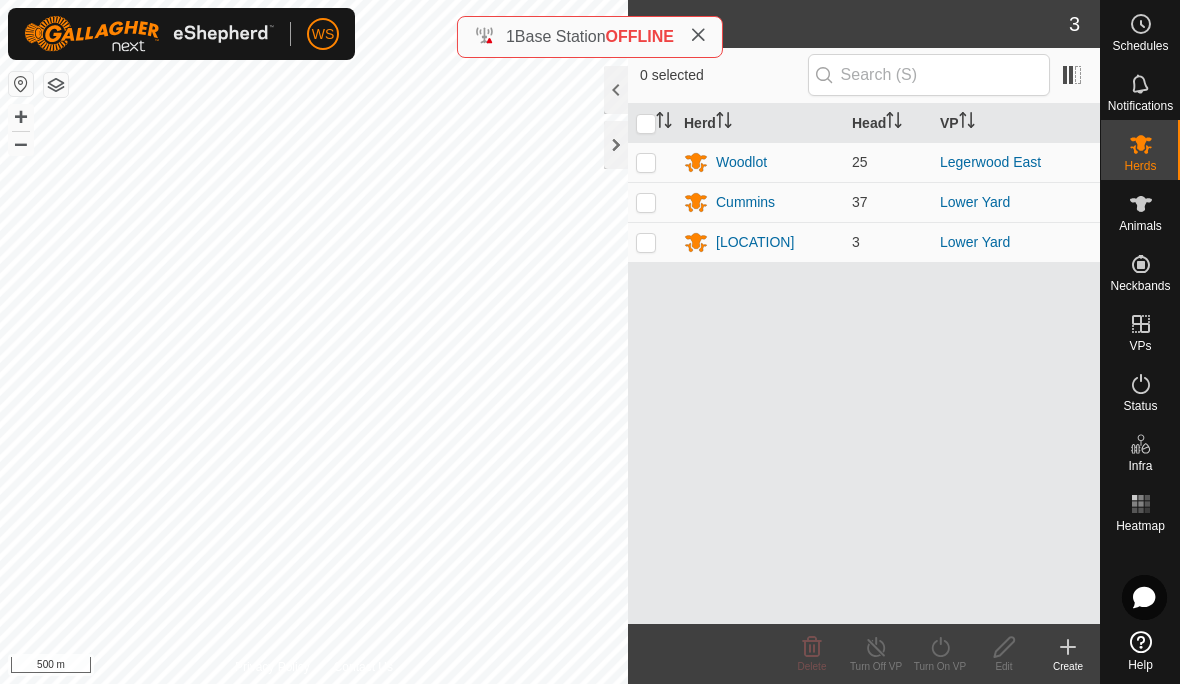 click at bounding box center [646, 242] 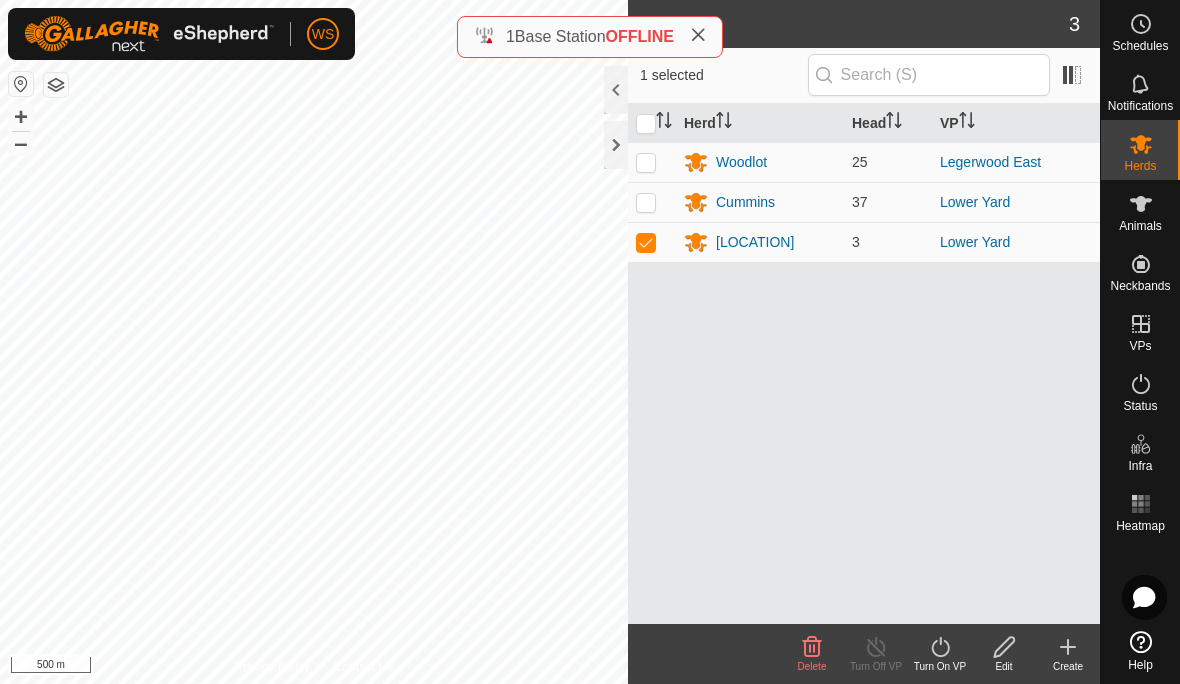 click on "Turn On VP" 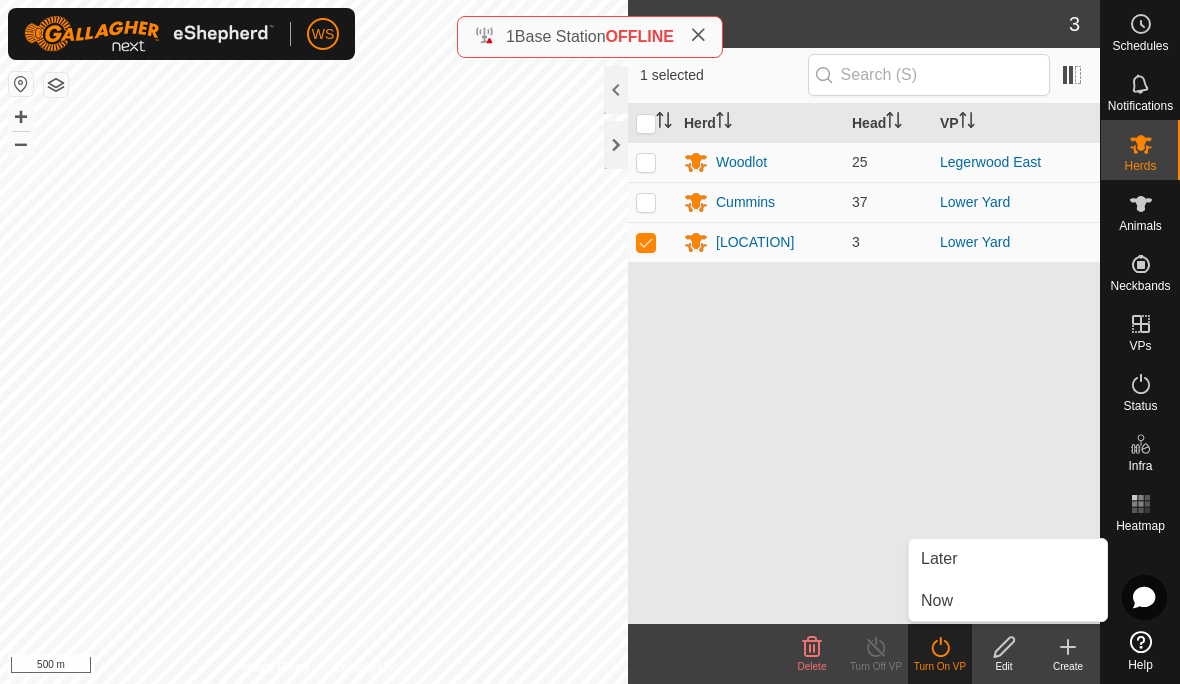 click on "Later" at bounding box center (939, 559) 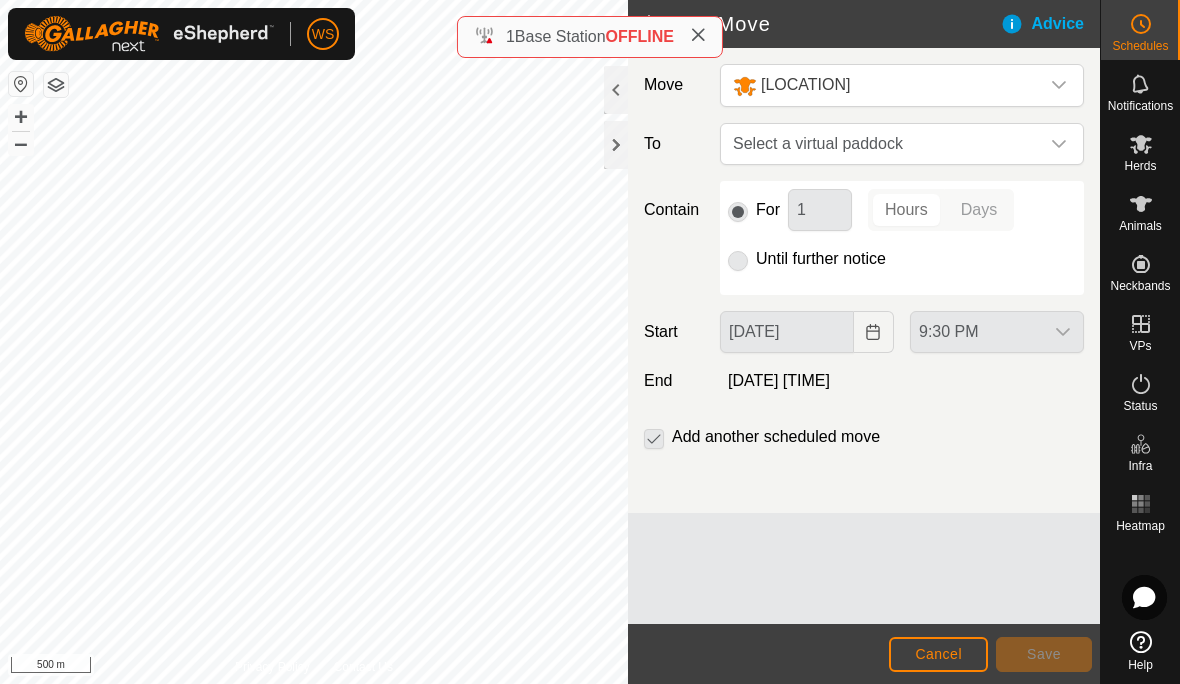 click on "Cancel" 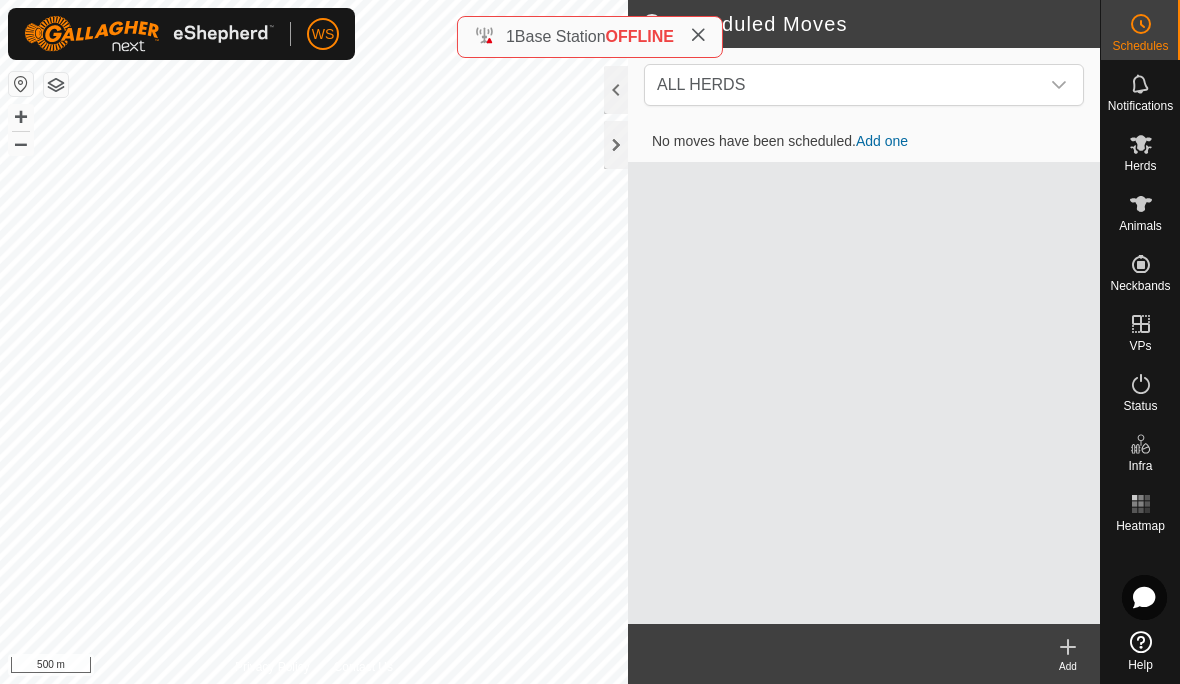 click 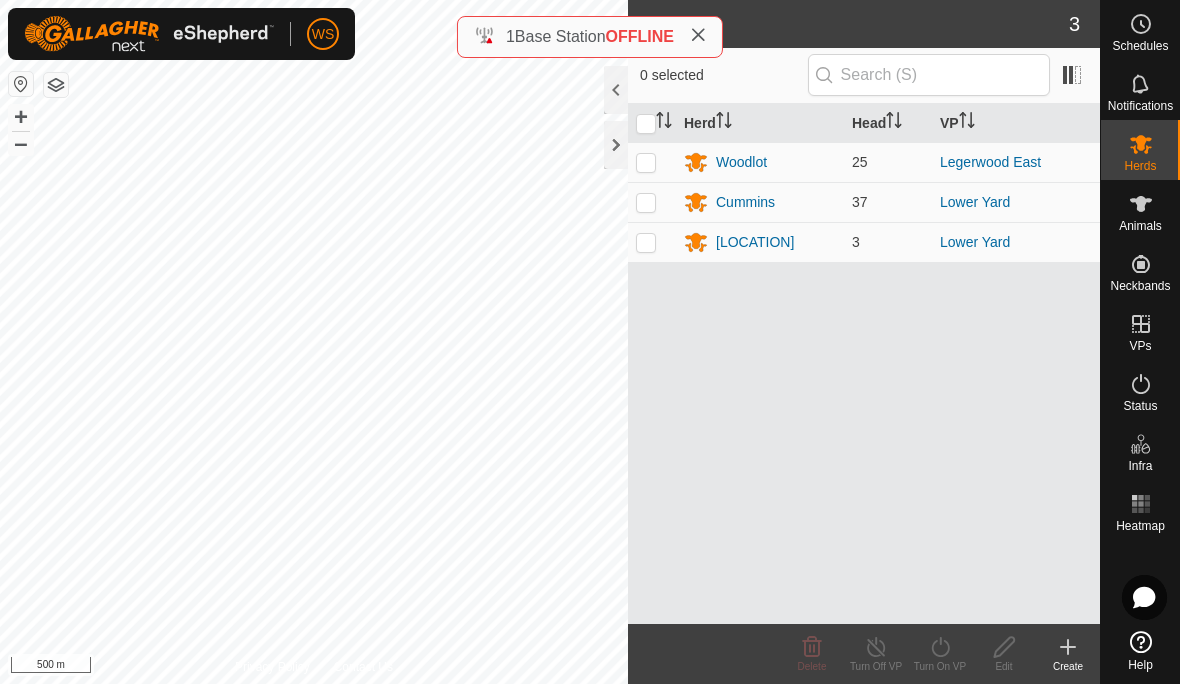 click at bounding box center (646, 242) 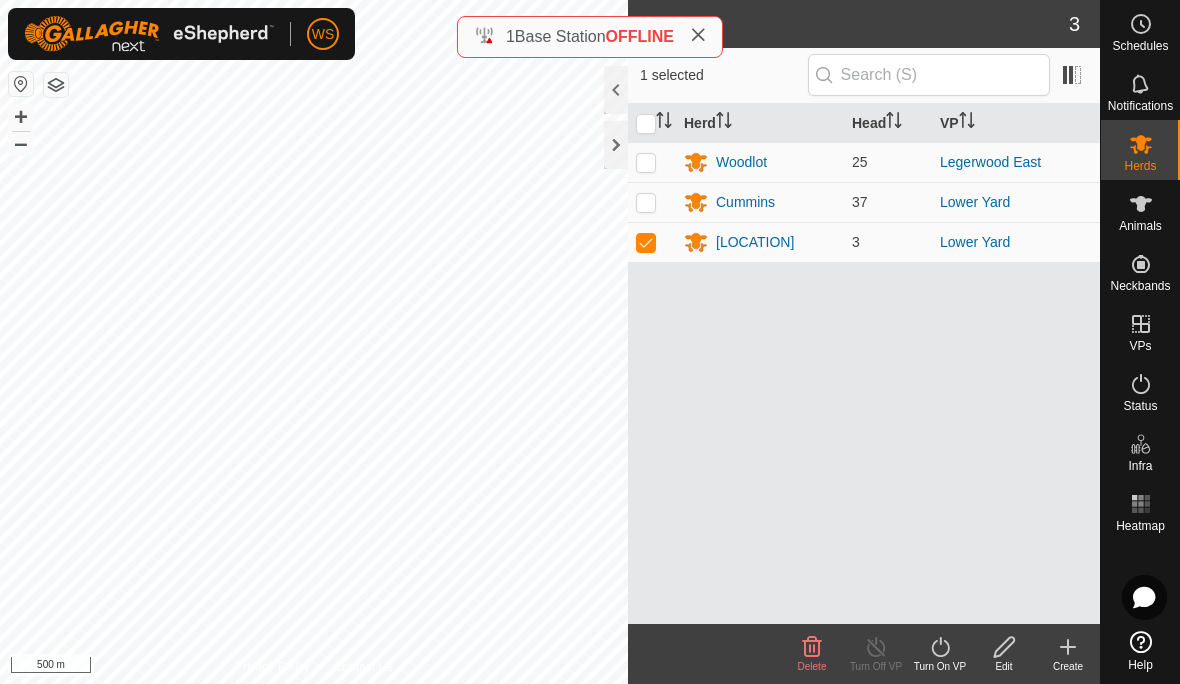 click 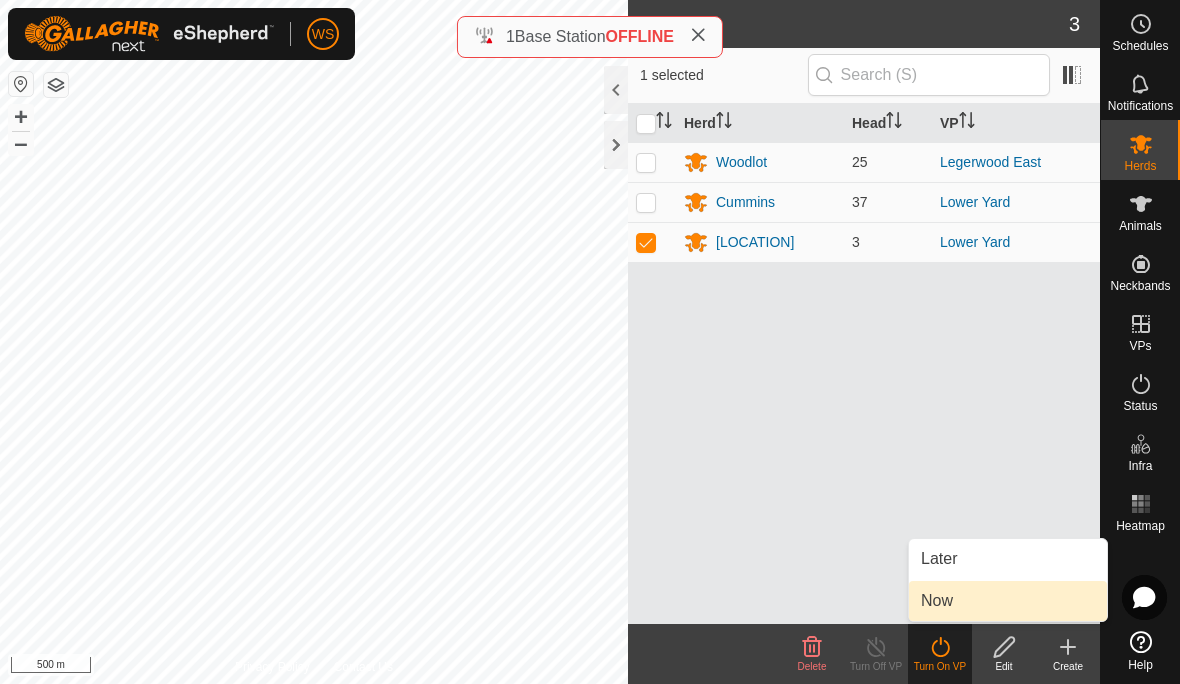 click on "Now" at bounding box center [1008, 601] 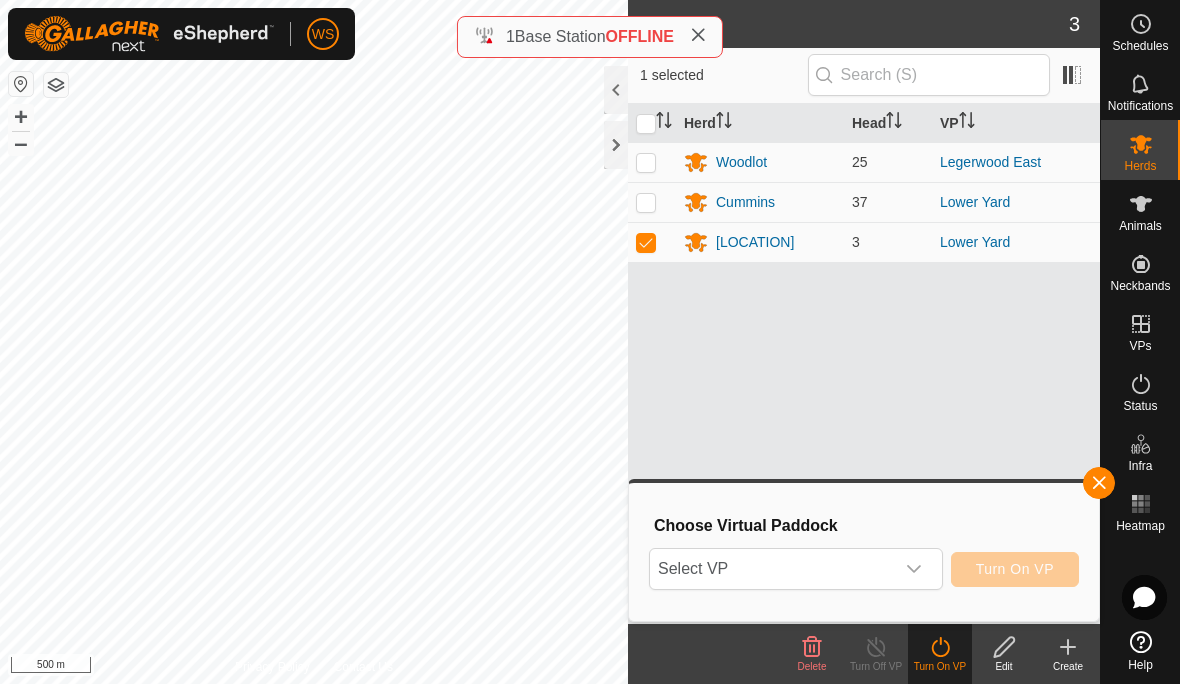 click at bounding box center [914, 569] 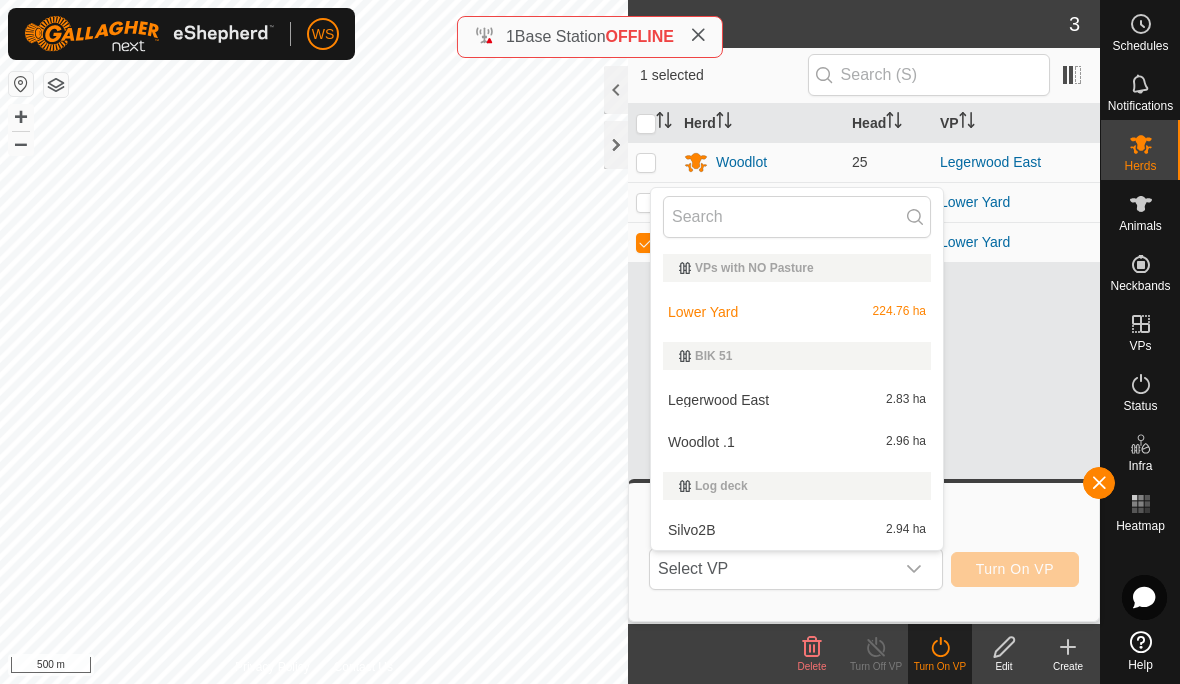 click at bounding box center [1099, 483] 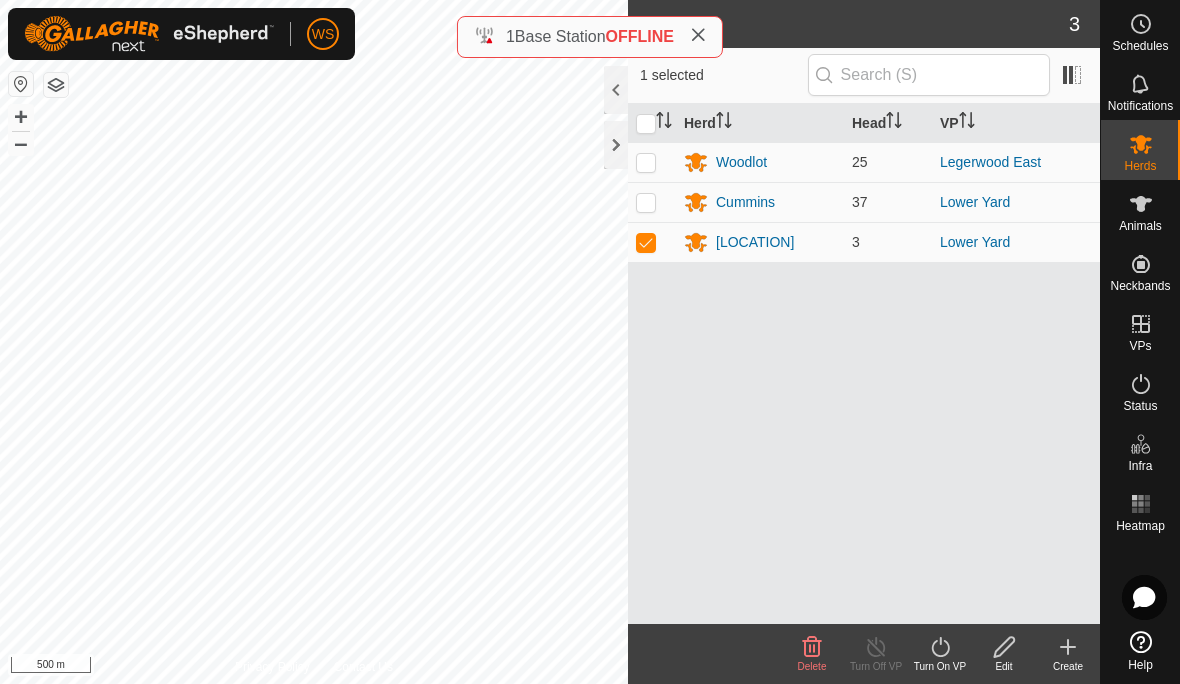 click 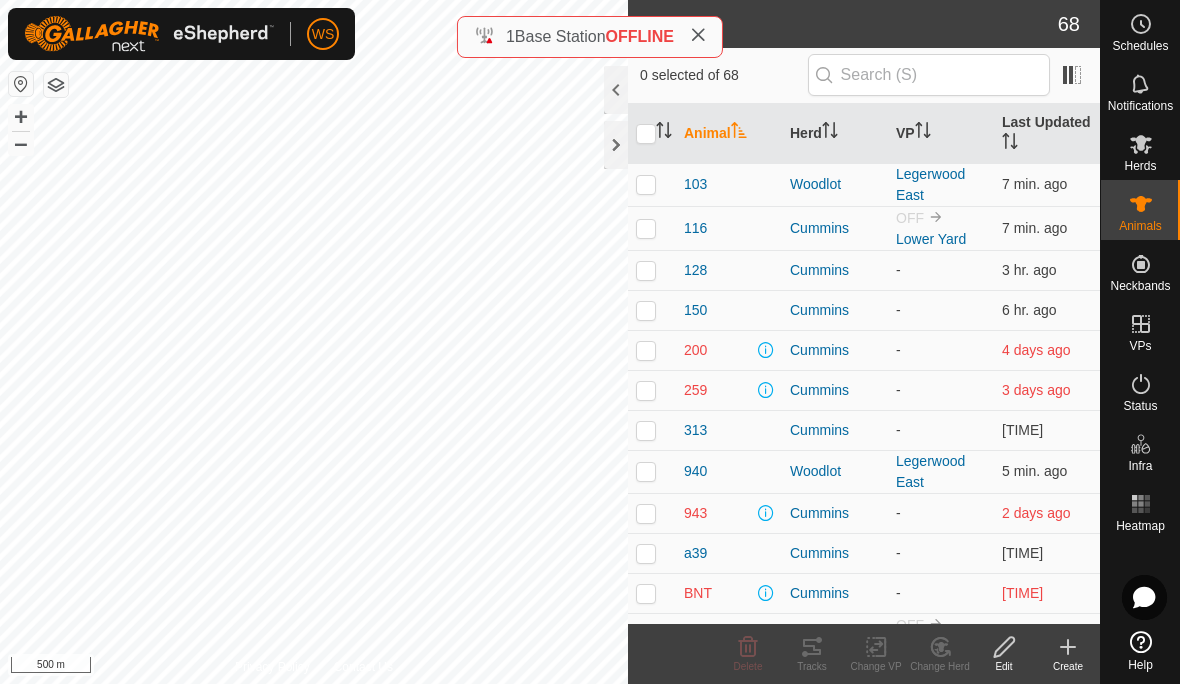 click on "VP" at bounding box center (941, 134) 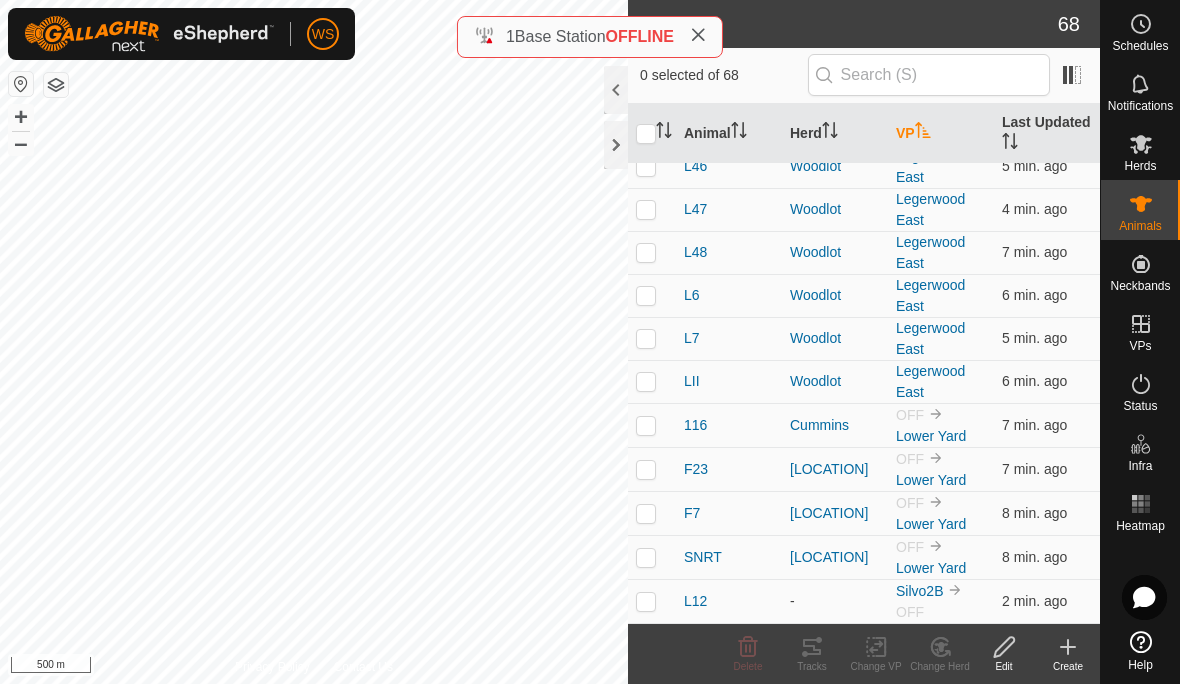 scroll, scrollTop: 2355, scrollLeft: 0, axis: vertical 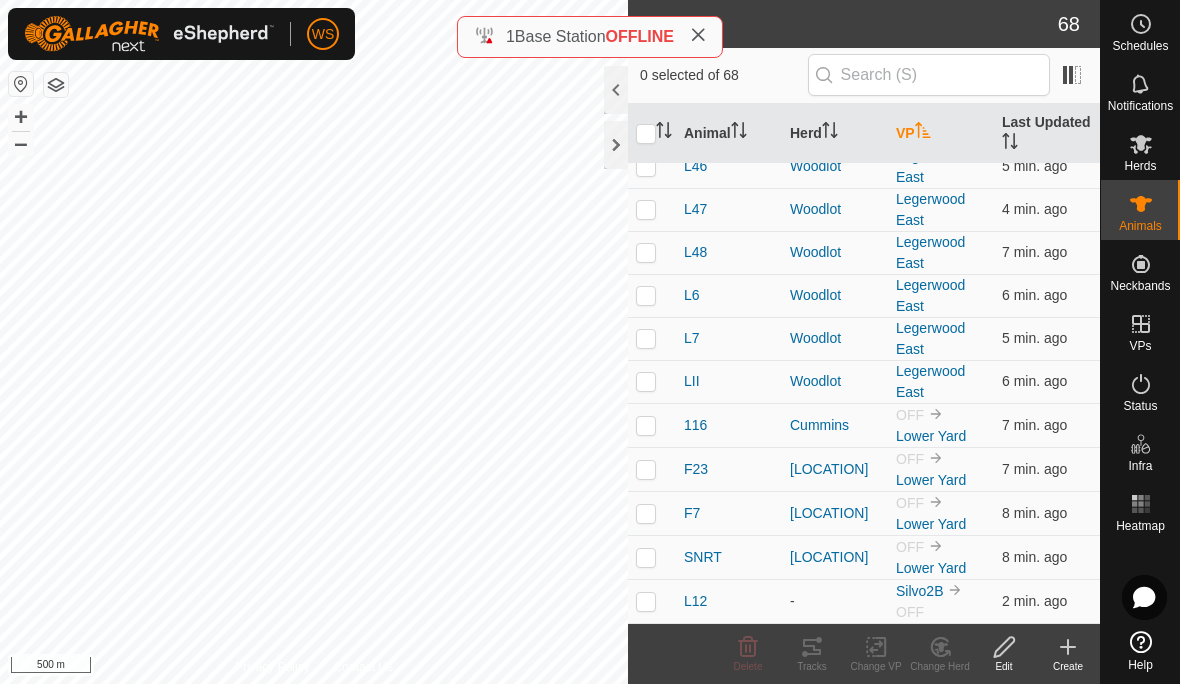 click at bounding box center (646, 513) 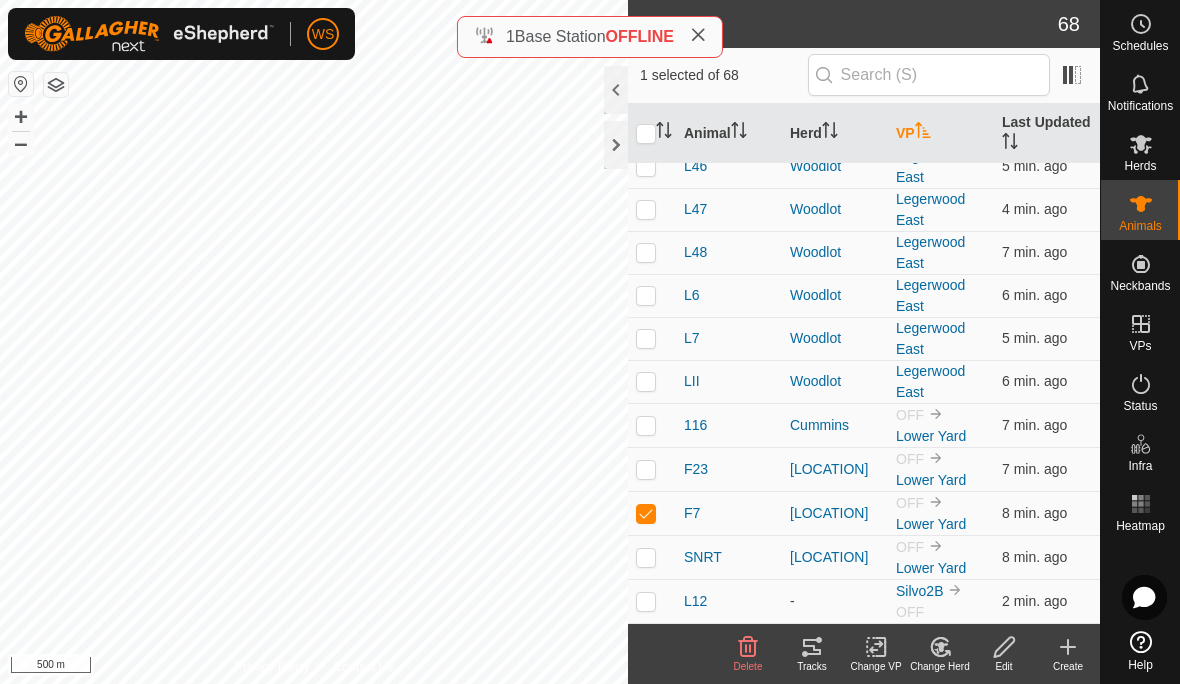 checkbox on "true" 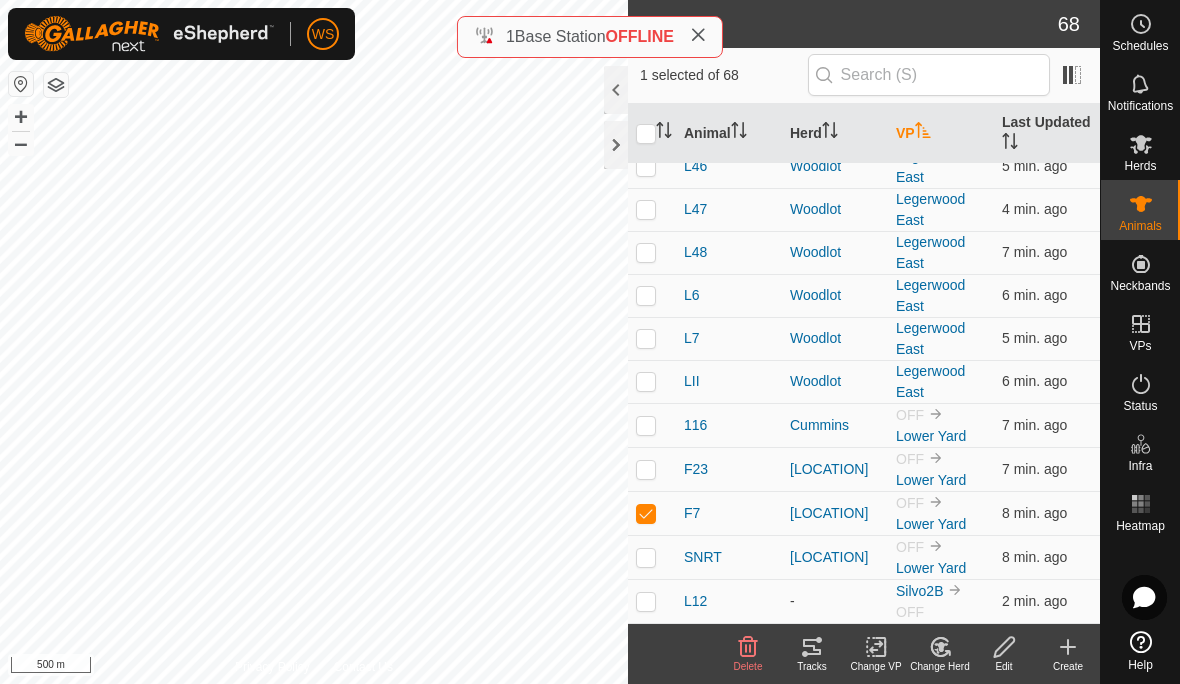 click at bounding box center [646, 557] 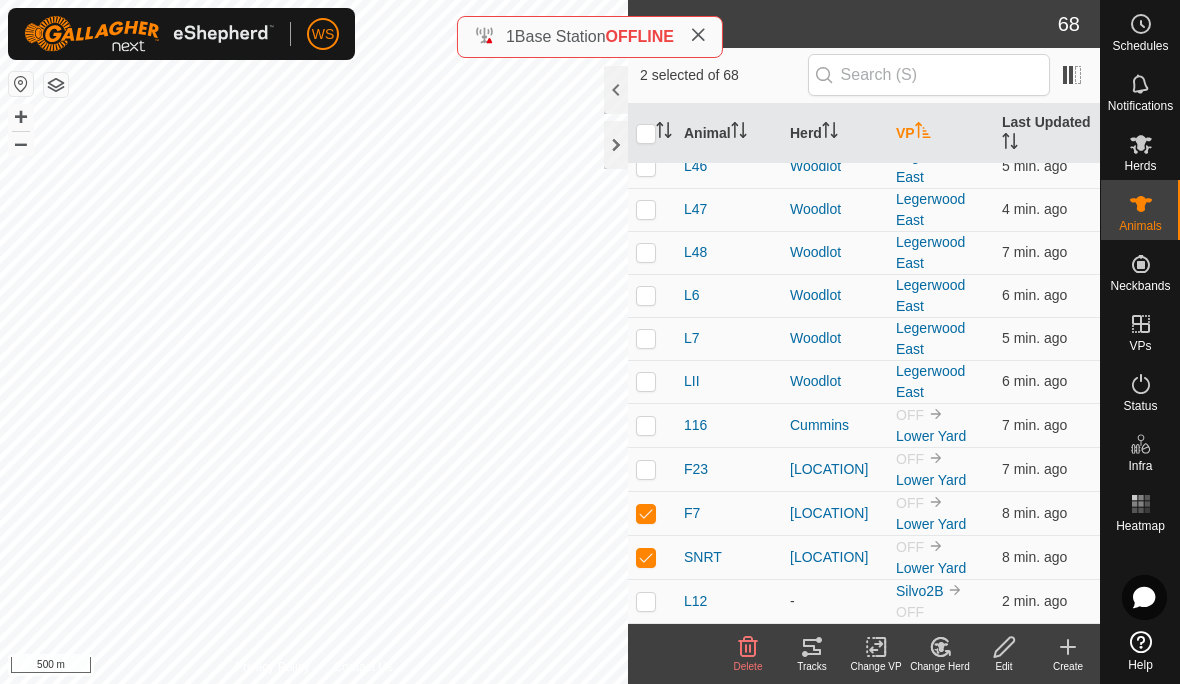 checkbox on "true" 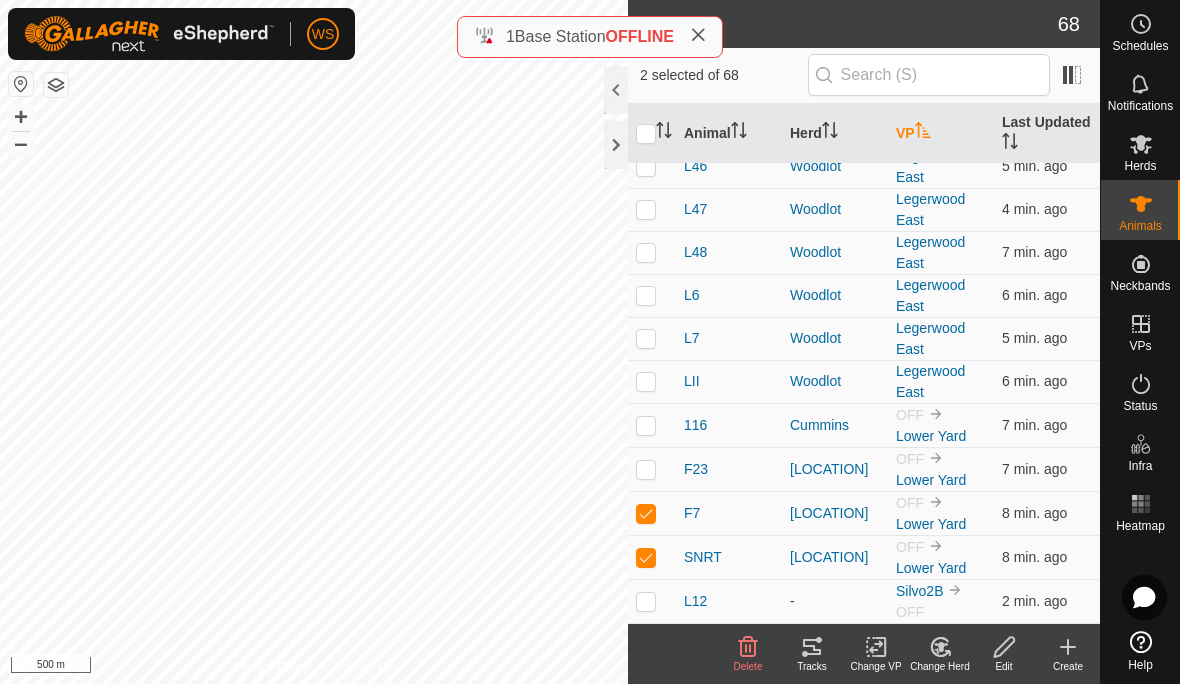 click at bounding box center [646, 469] 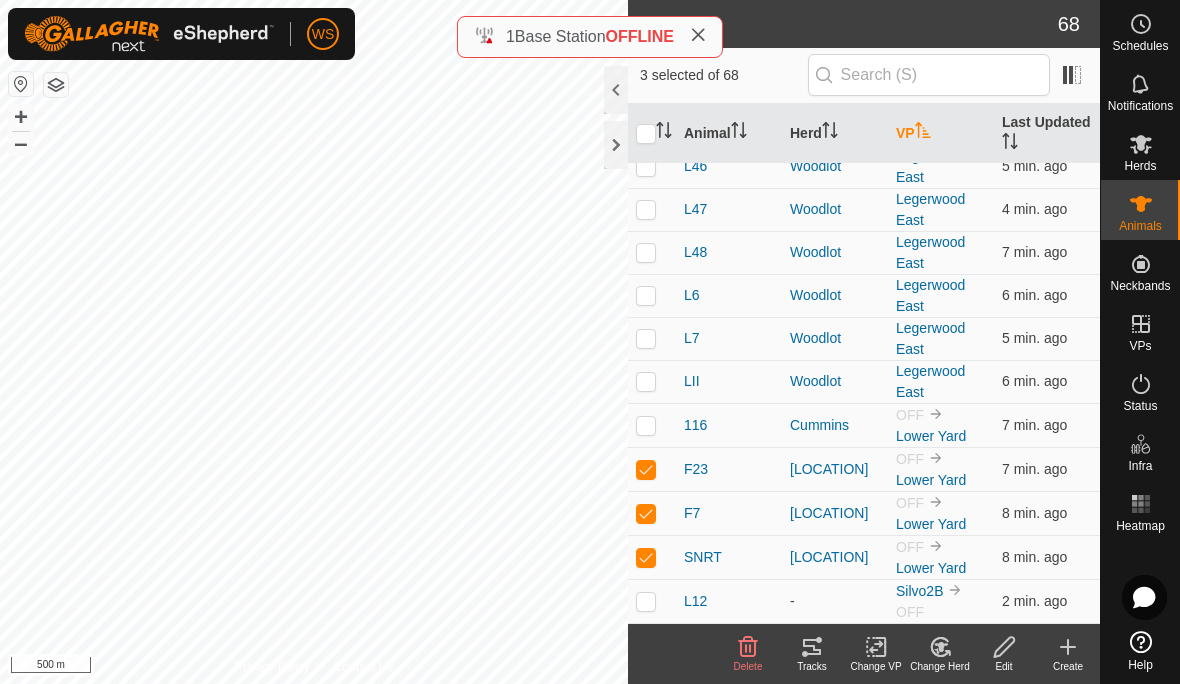 click at bounding box center [646, 425] 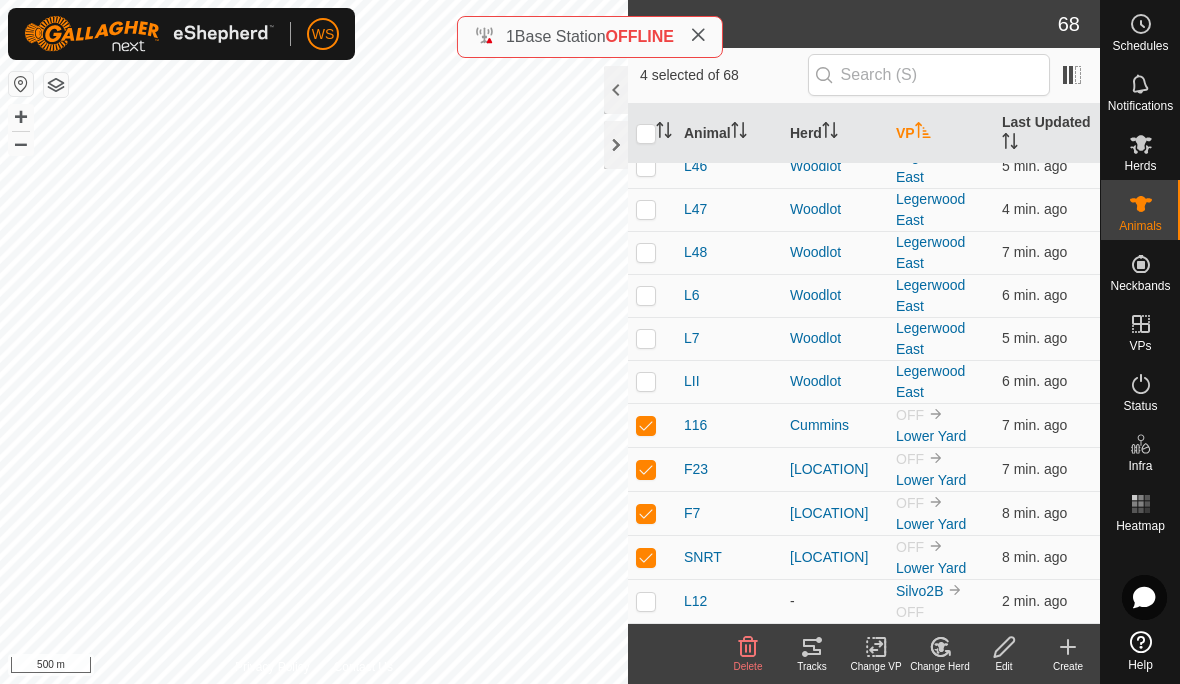 checkbox on "true" 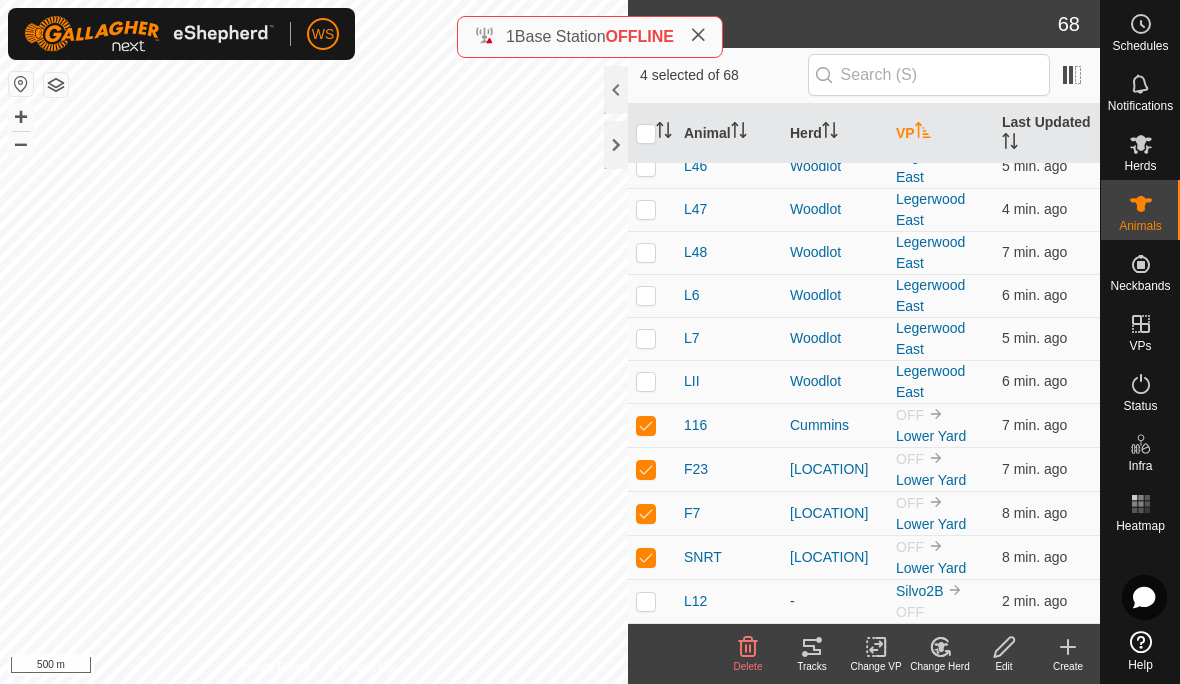 click 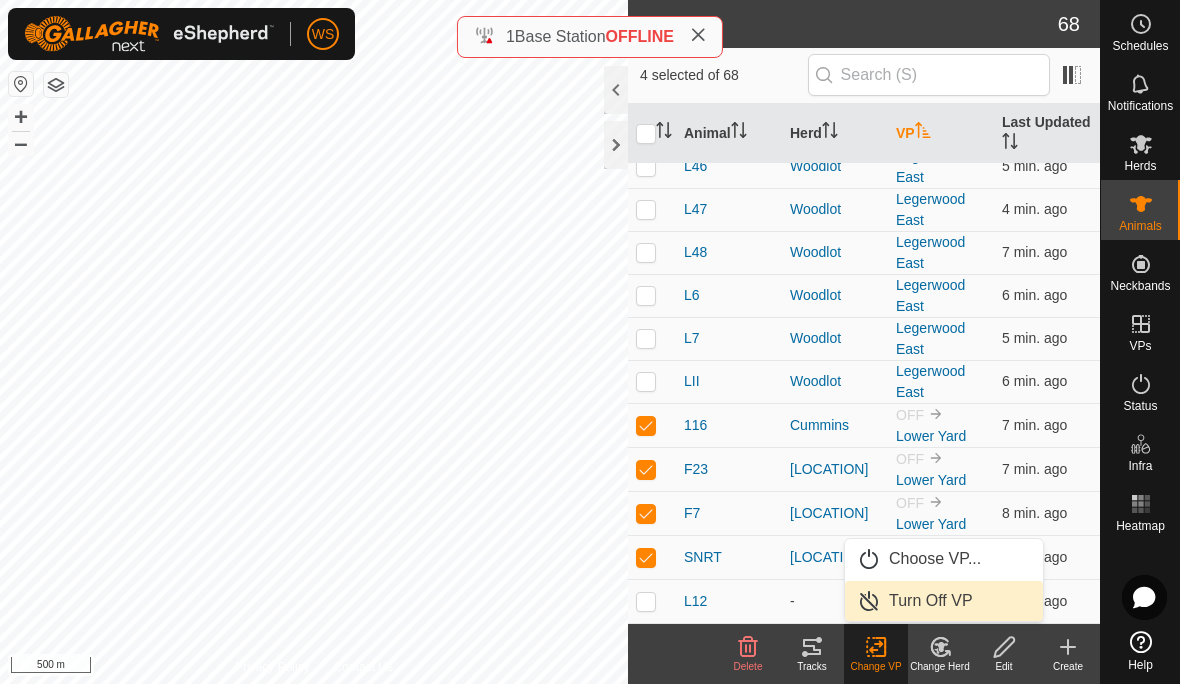 click on "Turn Off VP" at bounding box center (931, 601) 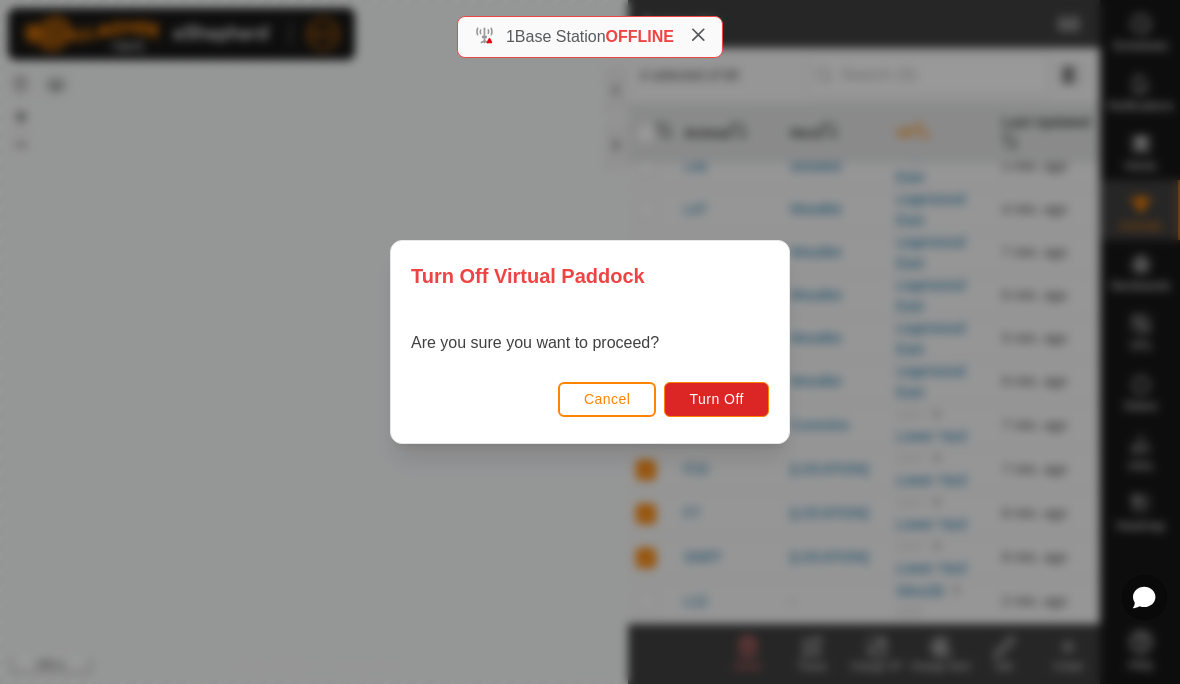 click on "Turn Off" at bounding box center (716, 399) 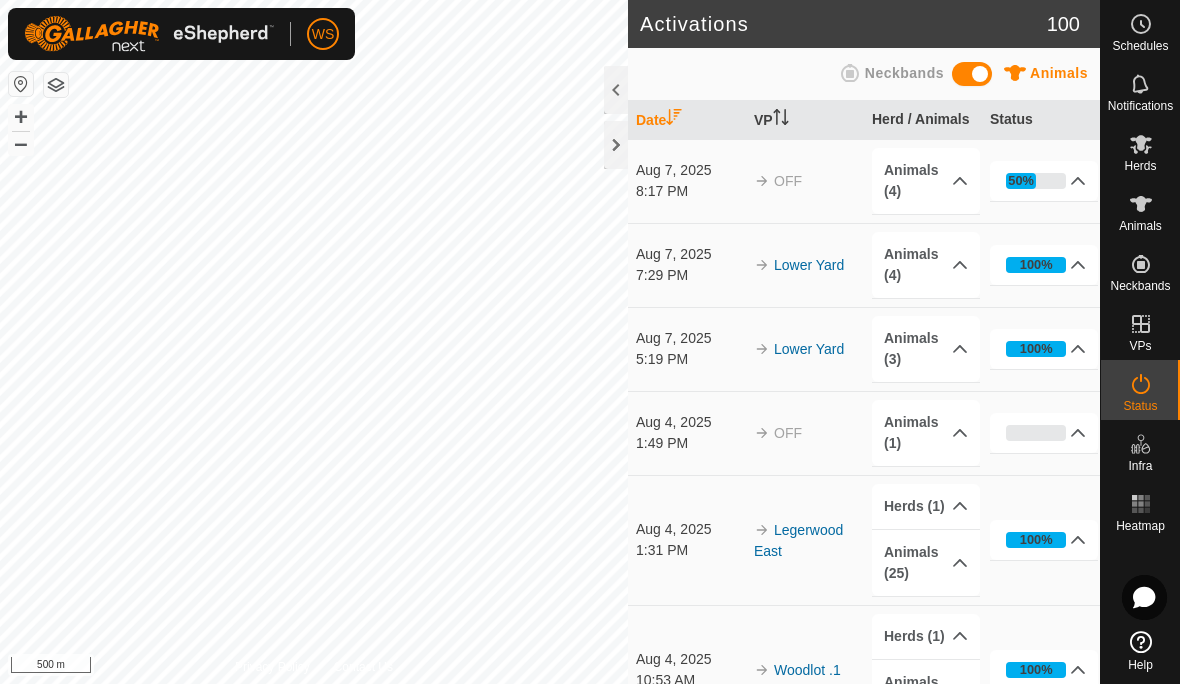 scroll, scrollTop: 0, scrollLeft: 0, axis: both 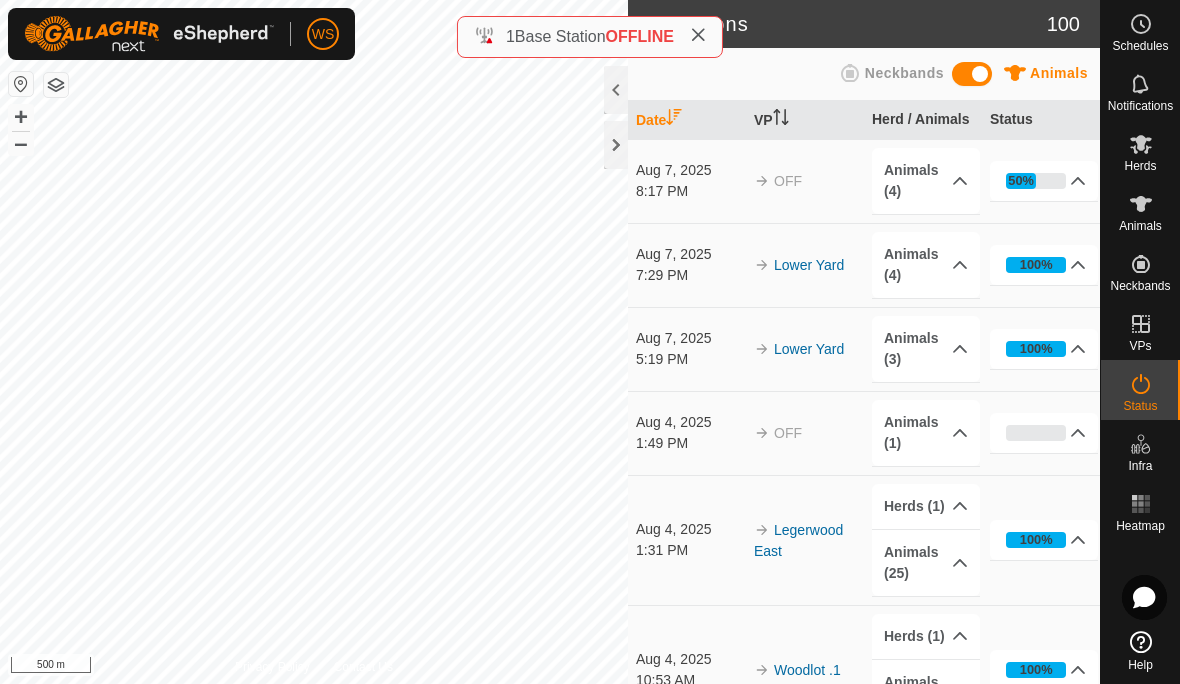 click 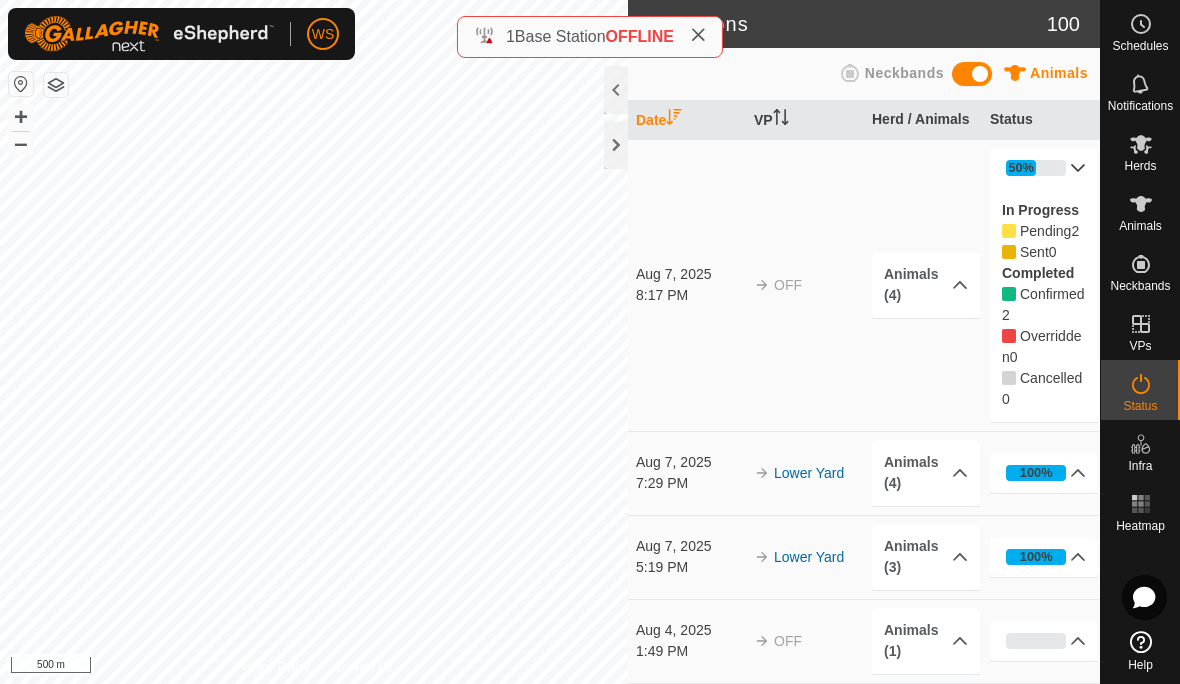 click on "Animals (4)" at bounding box center (926, 285) 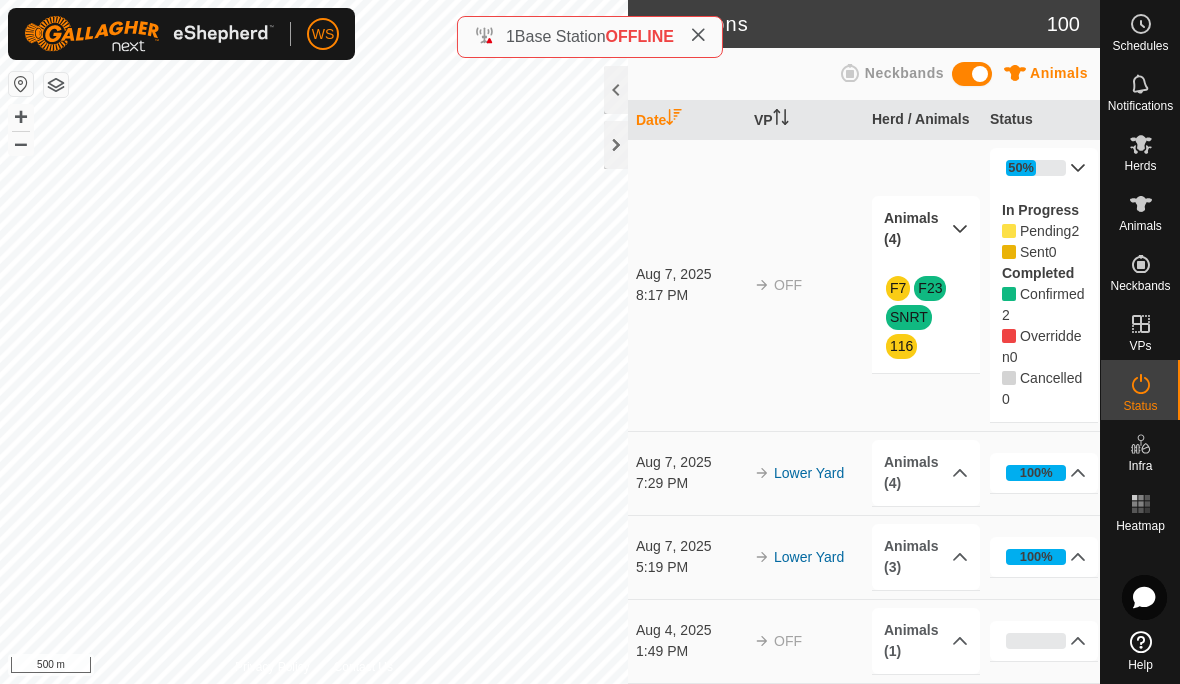 click on "Animals (4)" at bounding box center (926, 229) 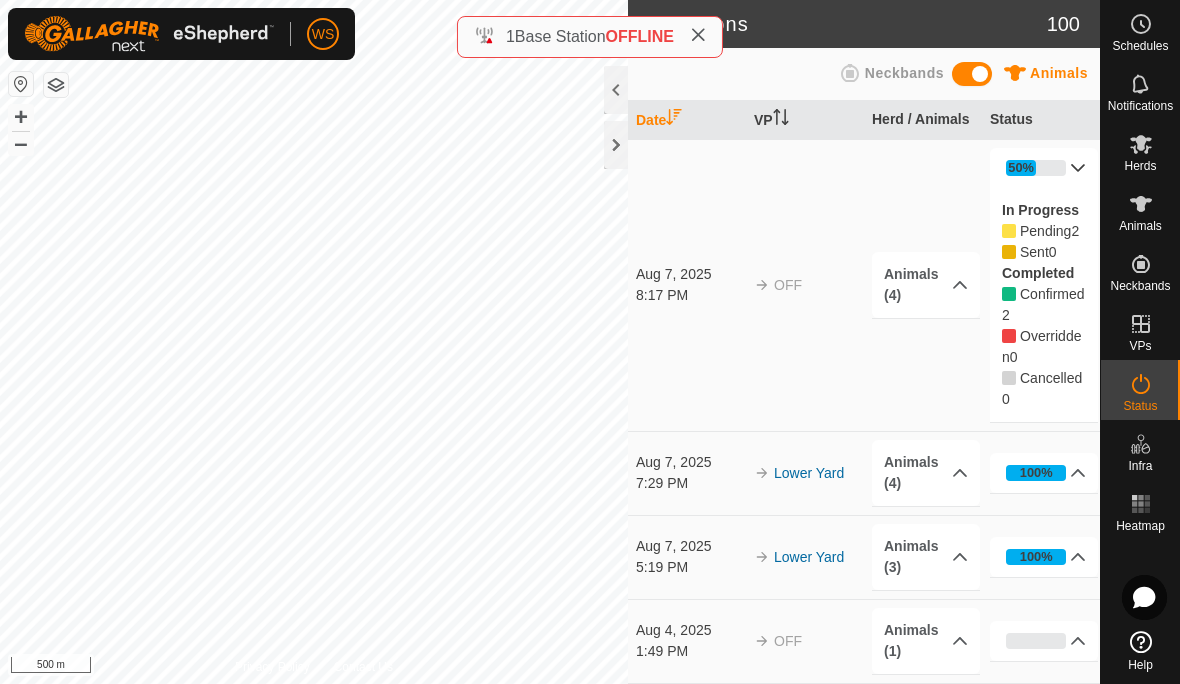 click 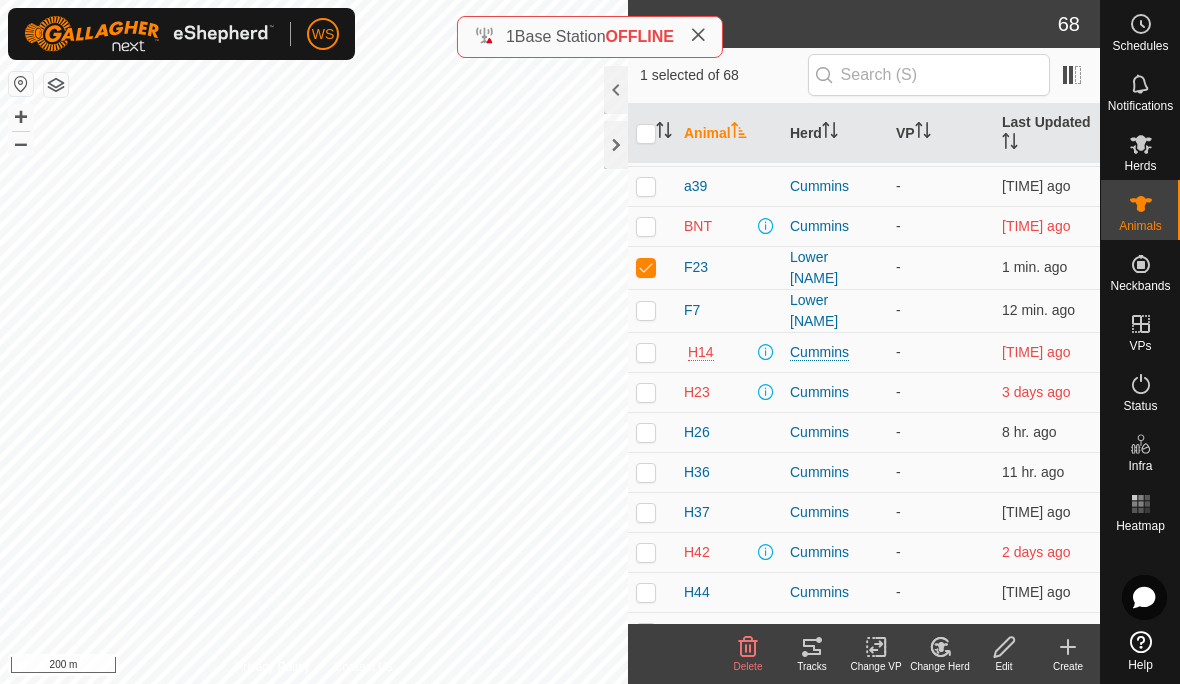 scroll, scrollTop: 360, scrollLeft: 0, axis: vertical 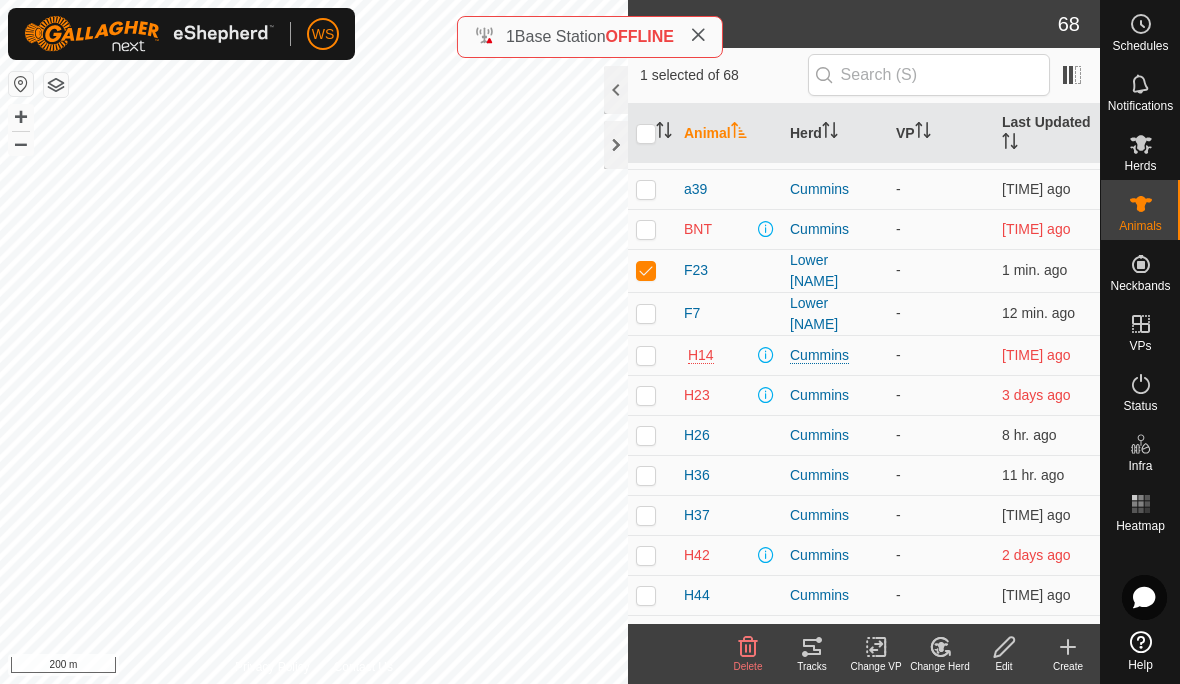 click at bounding box center (646, 313) 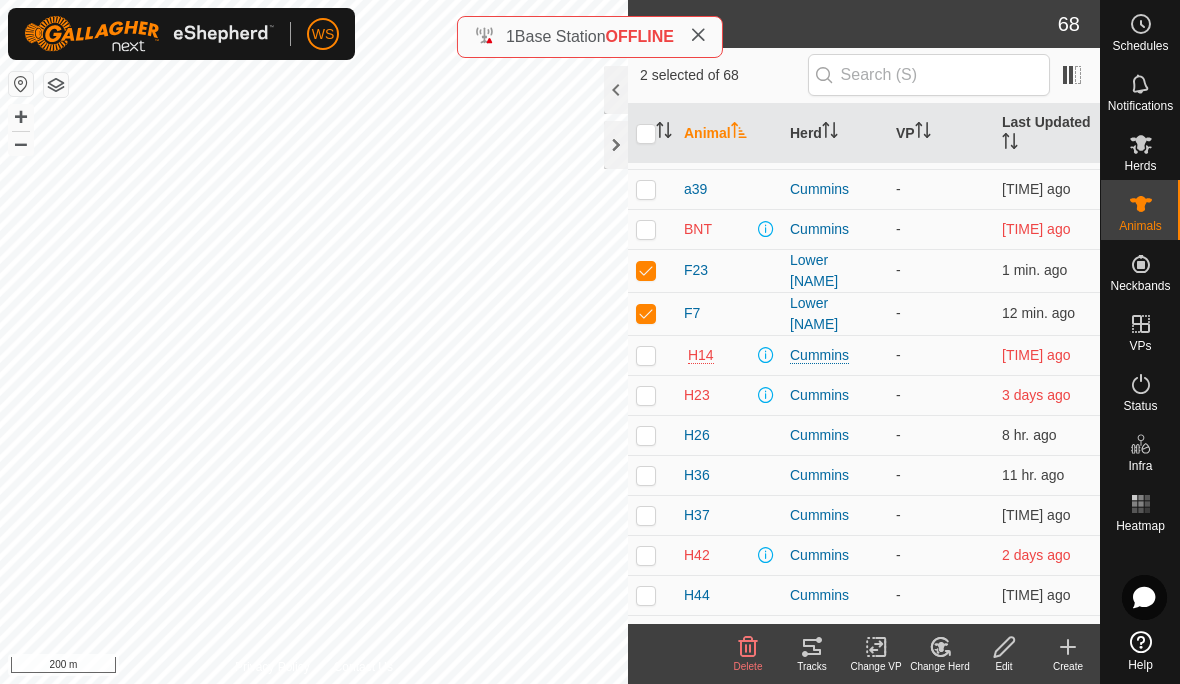 click on "Herd" at bounding box center (835, 134) 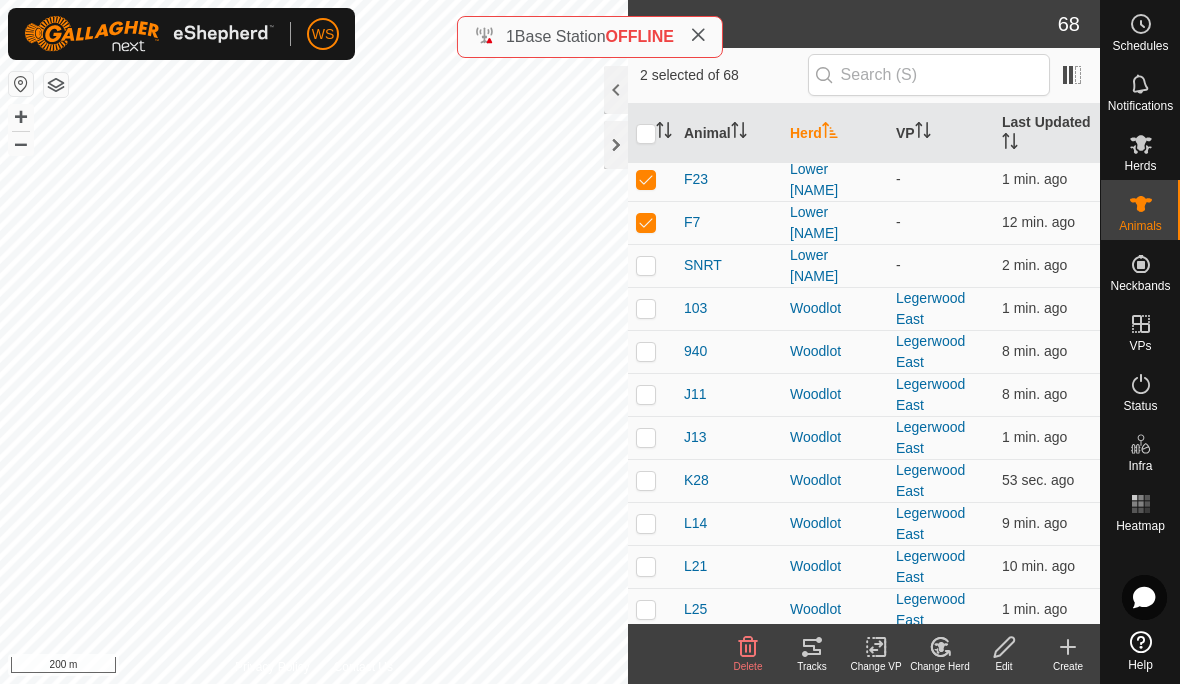 scroll, scrollTop: 1613, scrollLeft: 0, axis: vertical 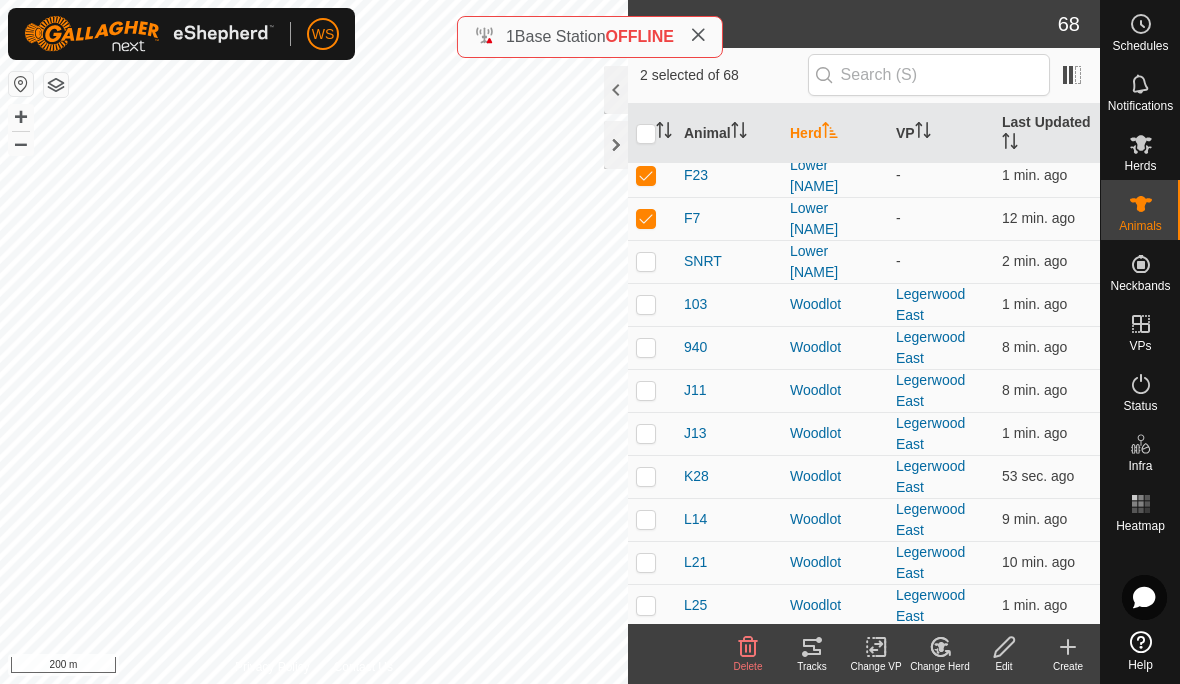 click at bounding box center [652, 261] 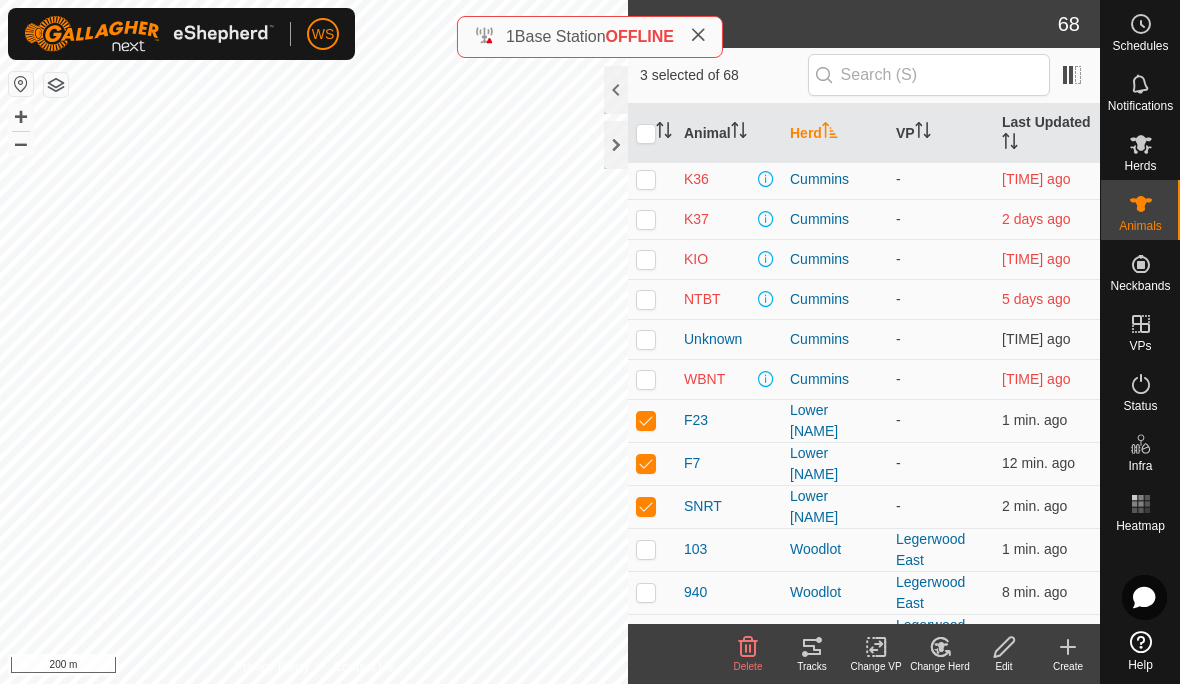 scroll, scrollTop: 1369, scrollLeft: 0, axis: vertical 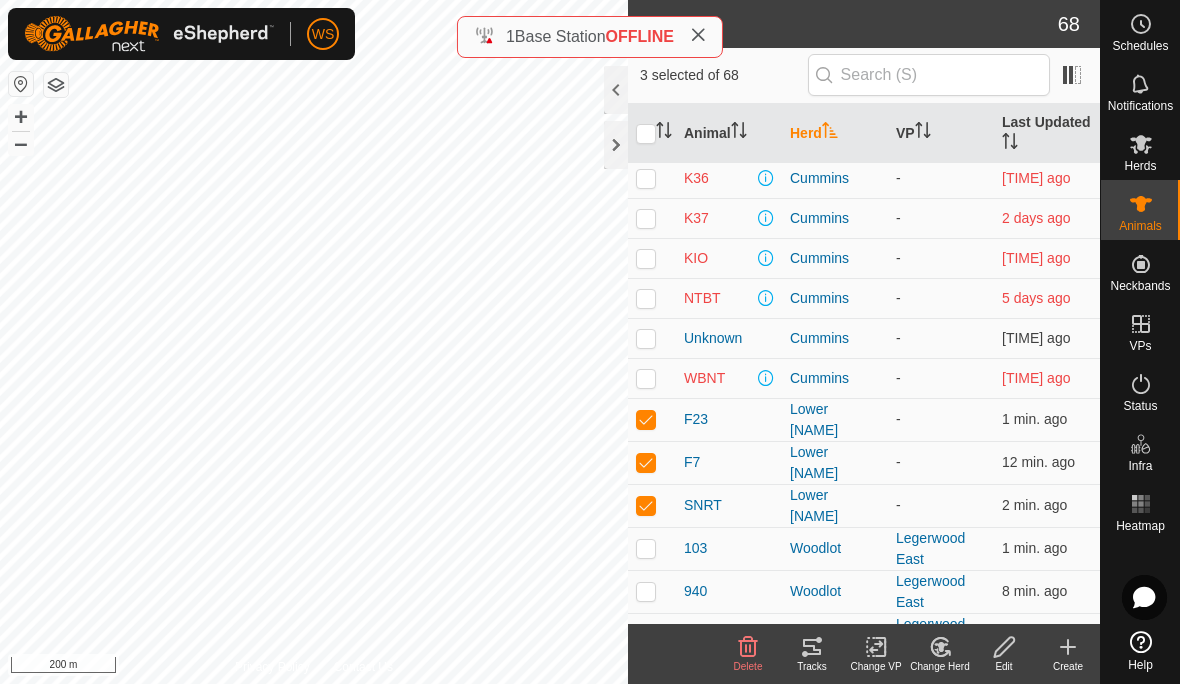 click 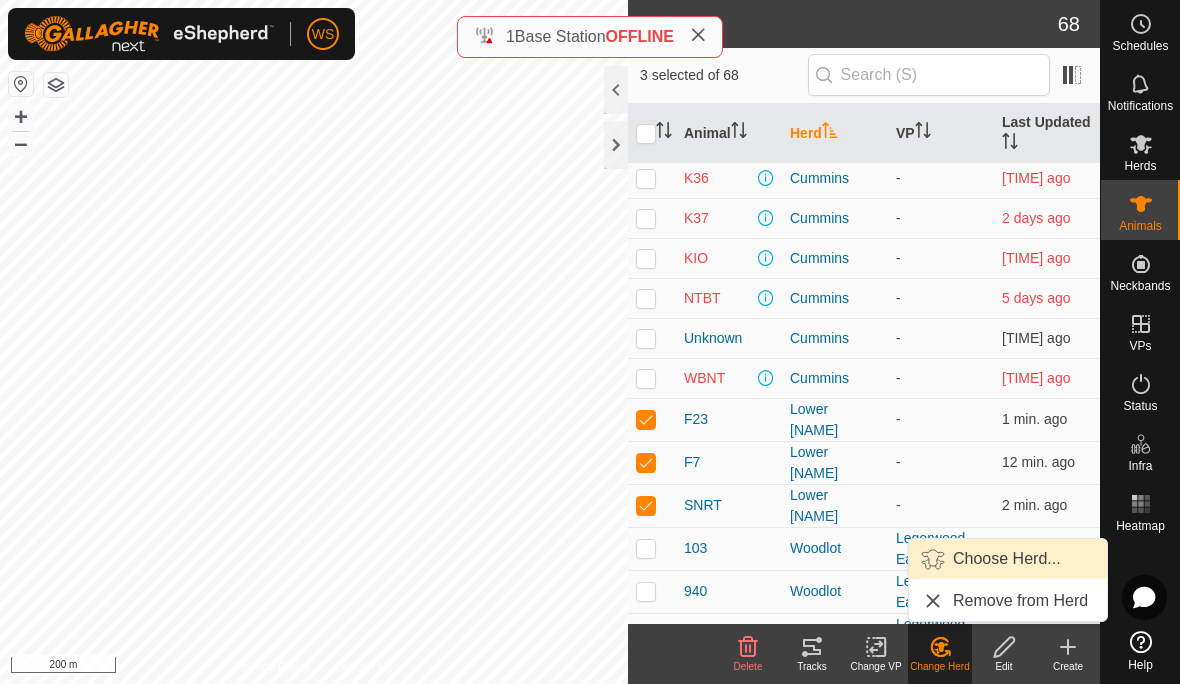 click on "Choose Herd..." at bounding box center (1007, 559) 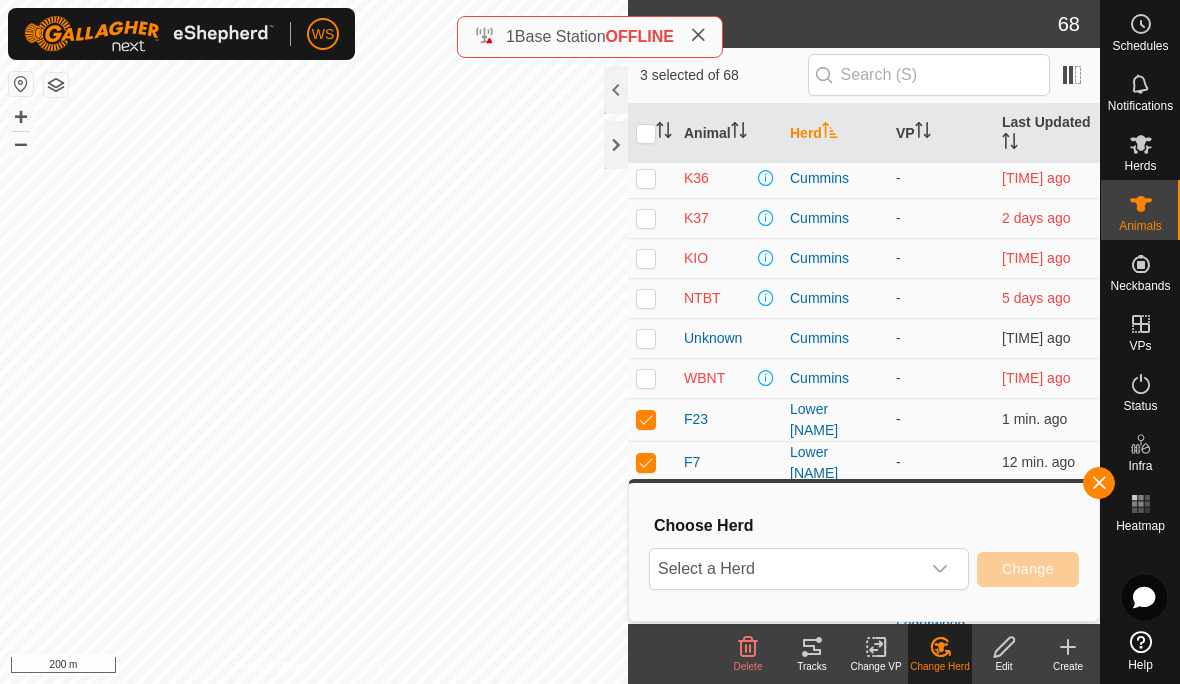 click on "Select a Herd" at bounding box center [785, 569] 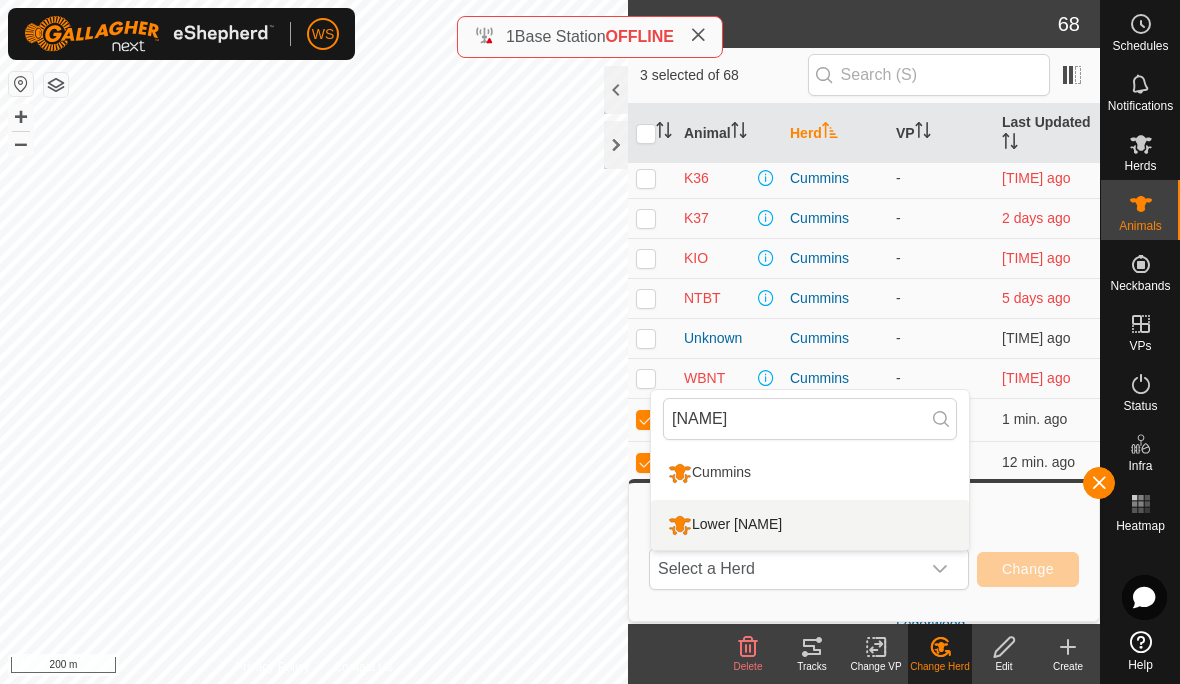 type on "Cumm" 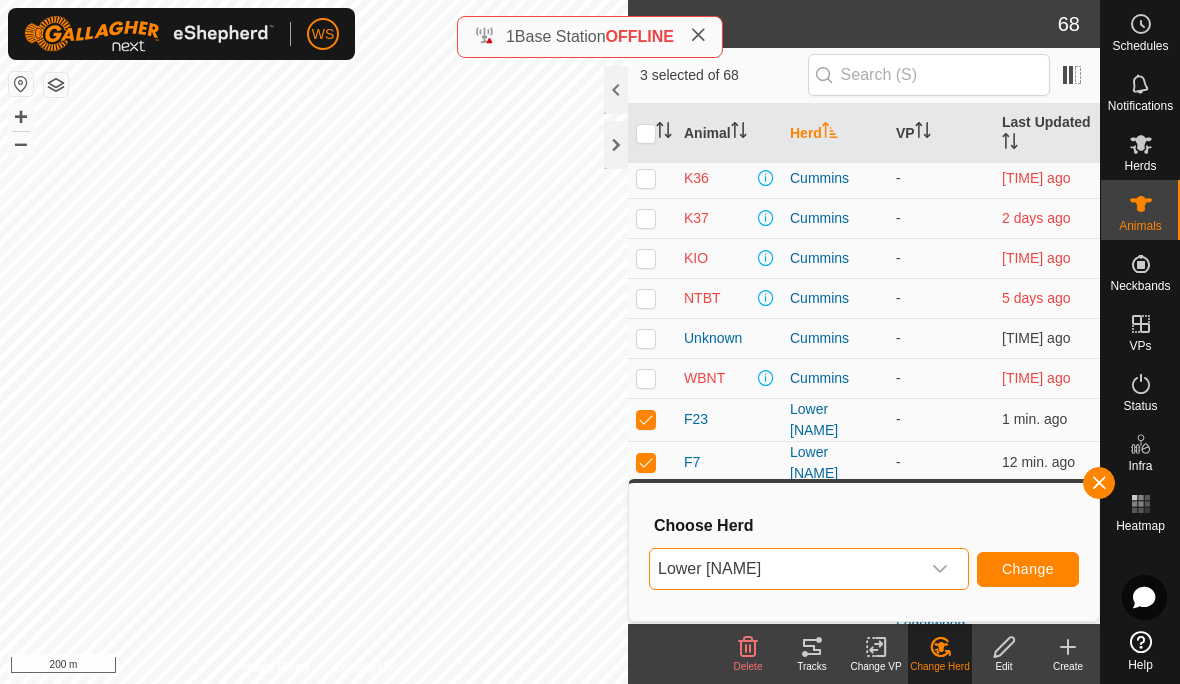 click 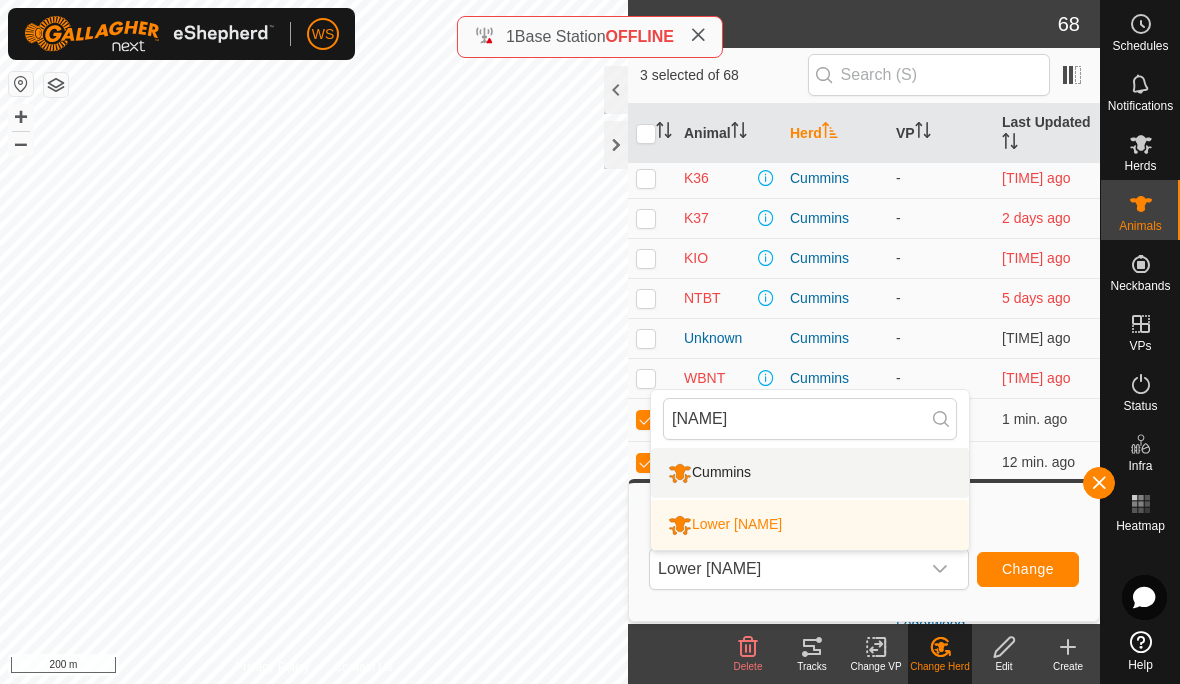 click on "Cummins" at bounding box center [810, 473] 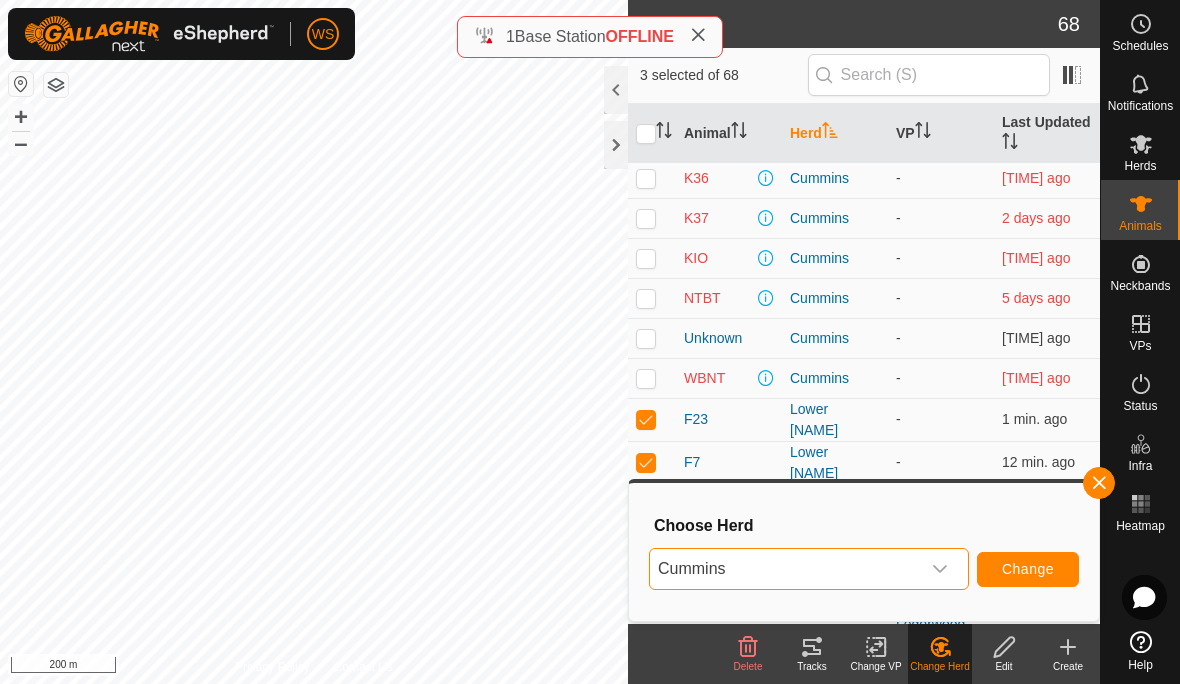 click on "Change" at bounding box center [1028, 569] 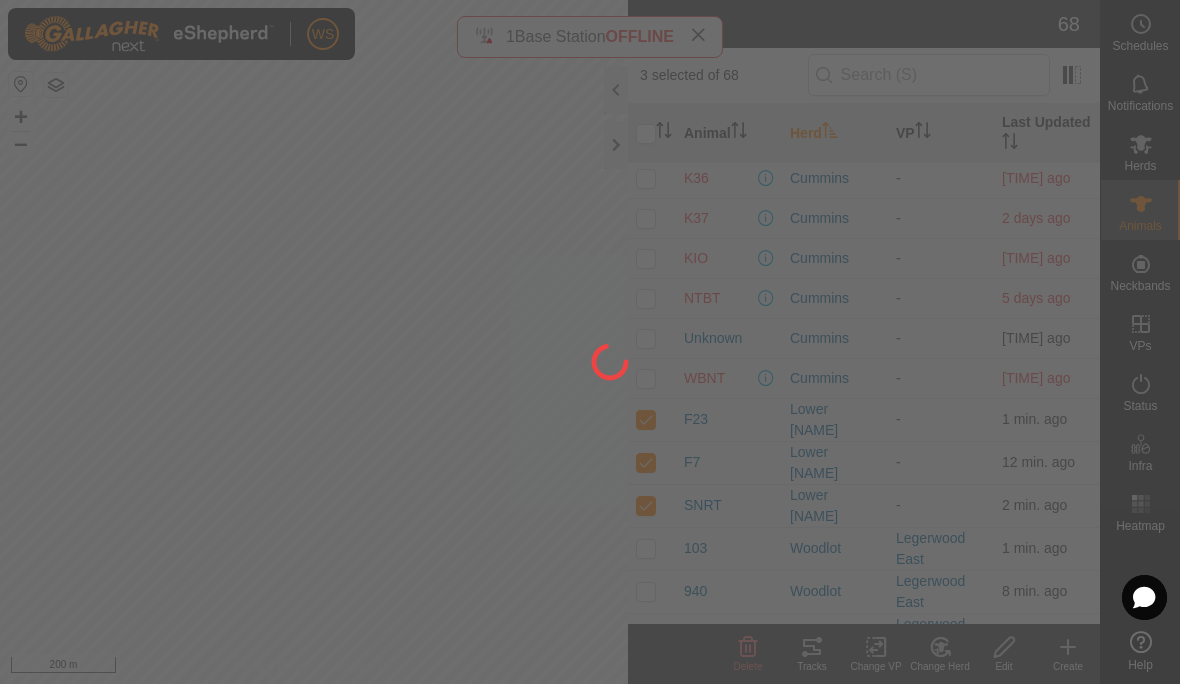 checkbox on "false" 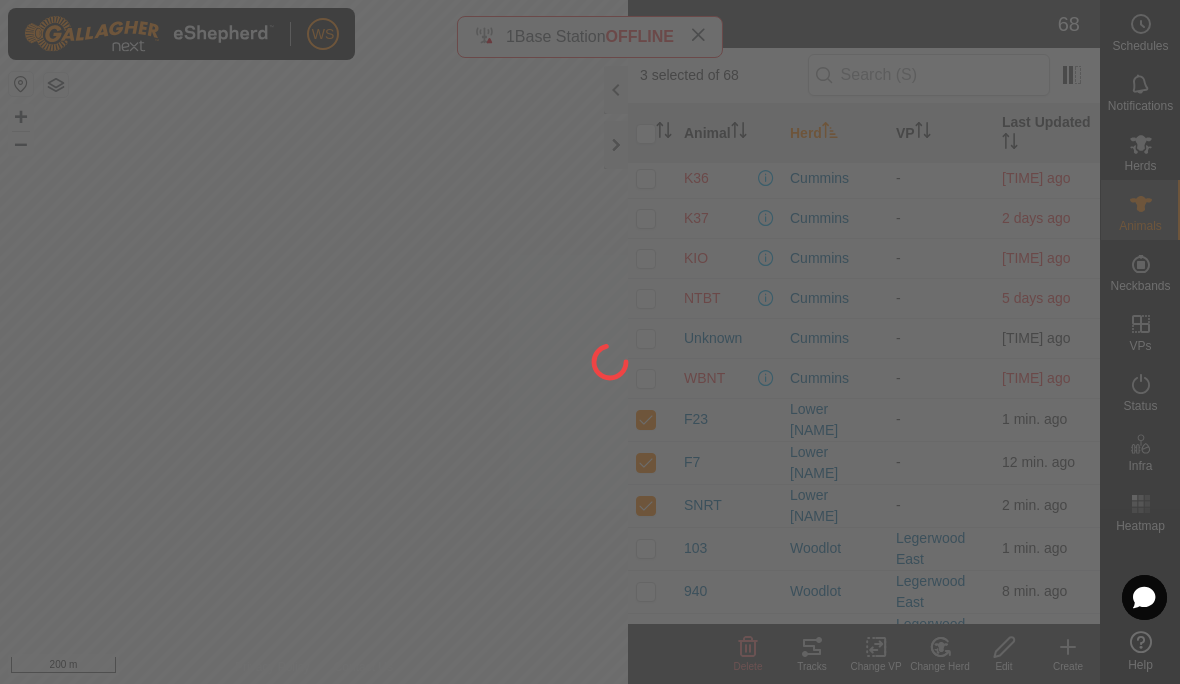 checkbox on "false" 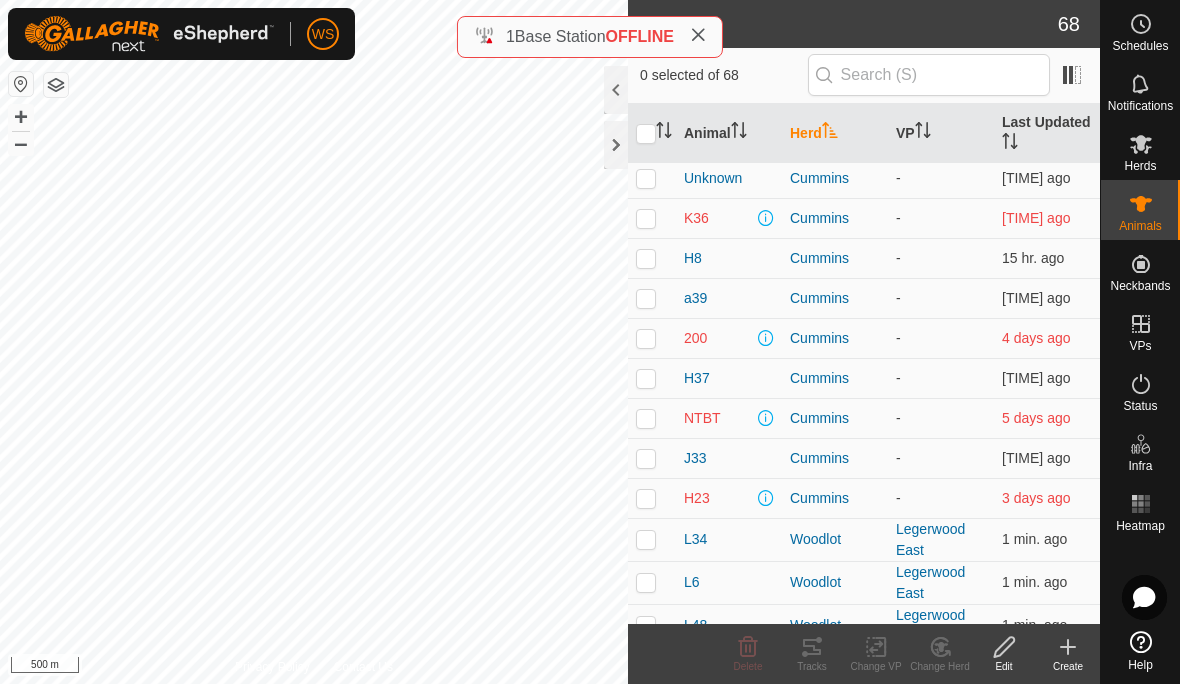 click on "1  Base Station  OFFLINE" 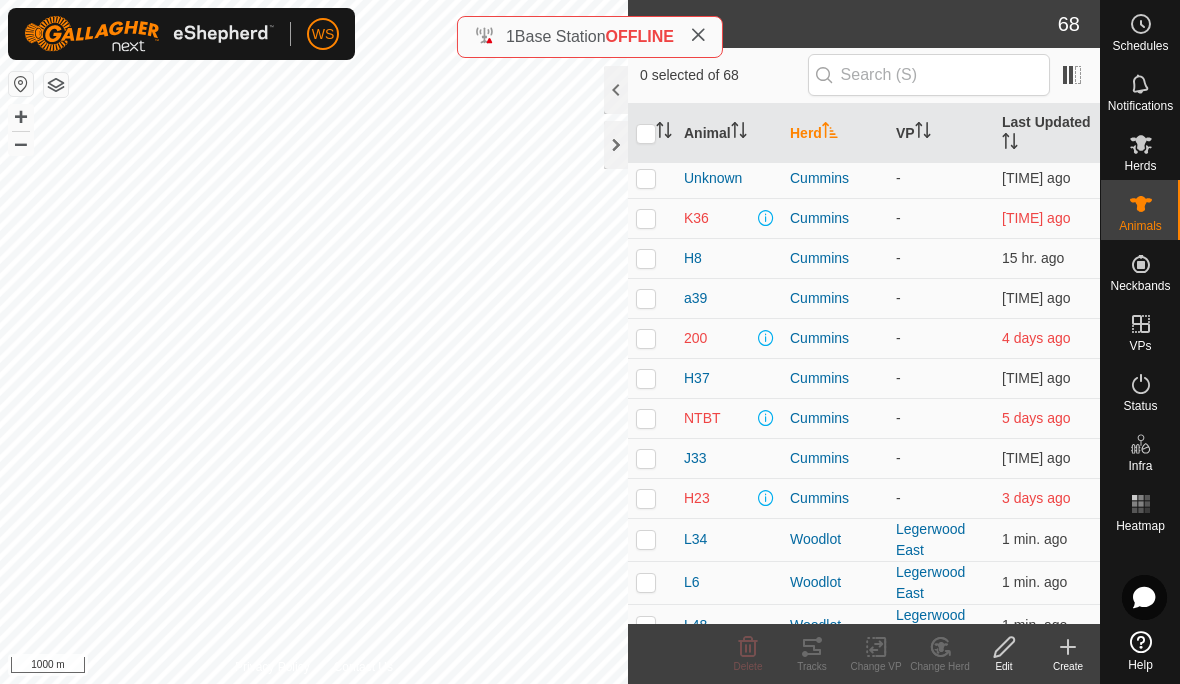 click on "1  Base Station  OFFLINE" 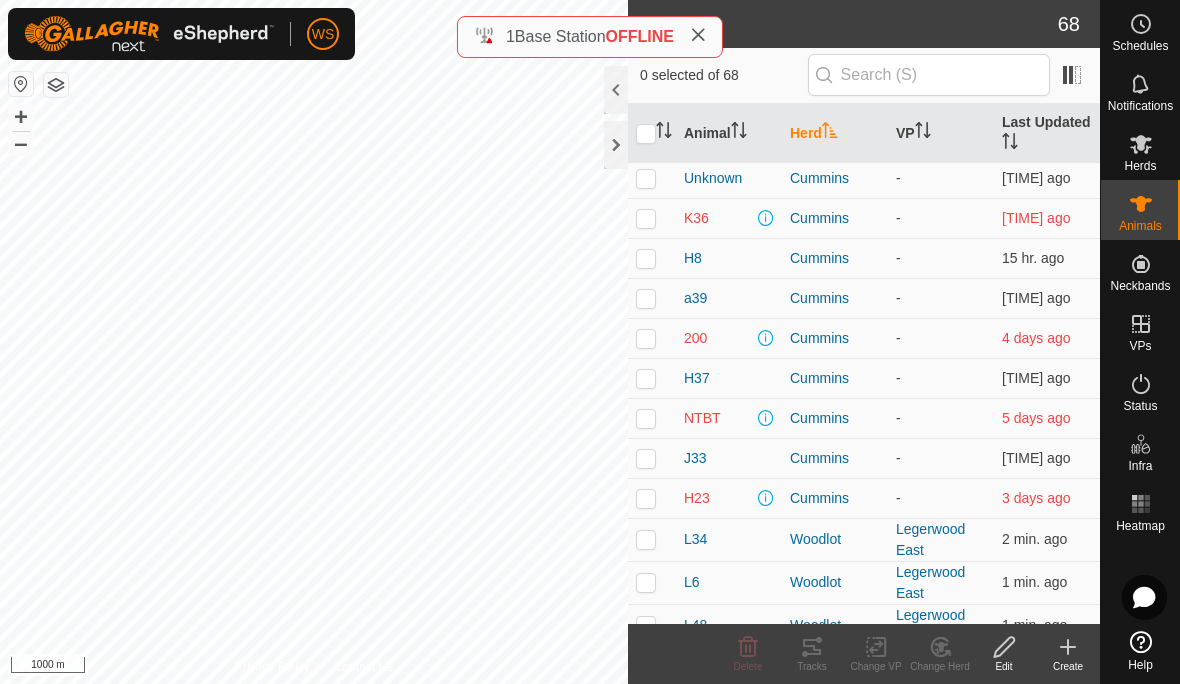 click on "1  Base Station  OFFLINE" 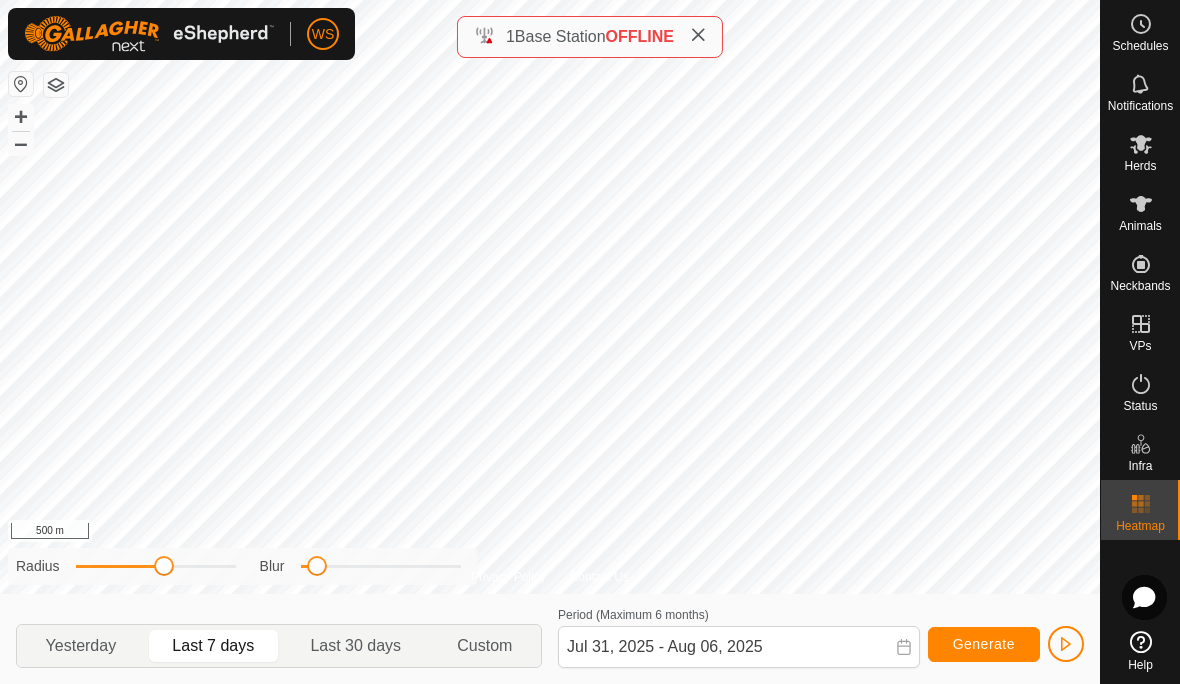 click on "Yesterday" 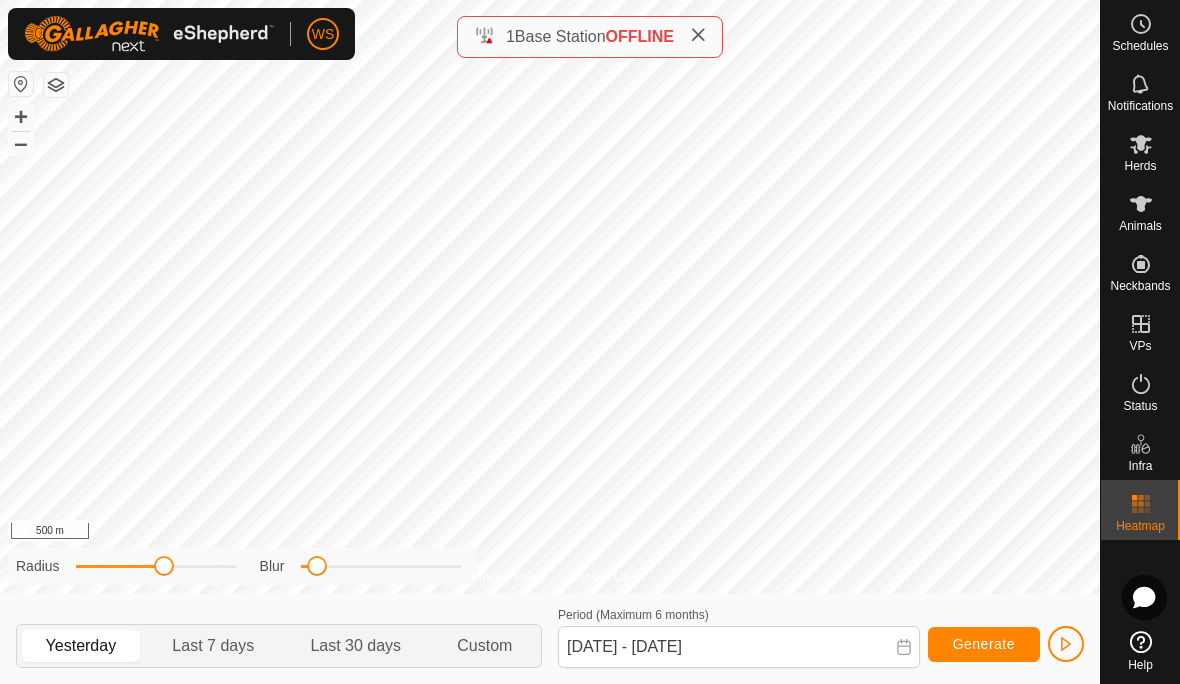 click on "Yesterday" 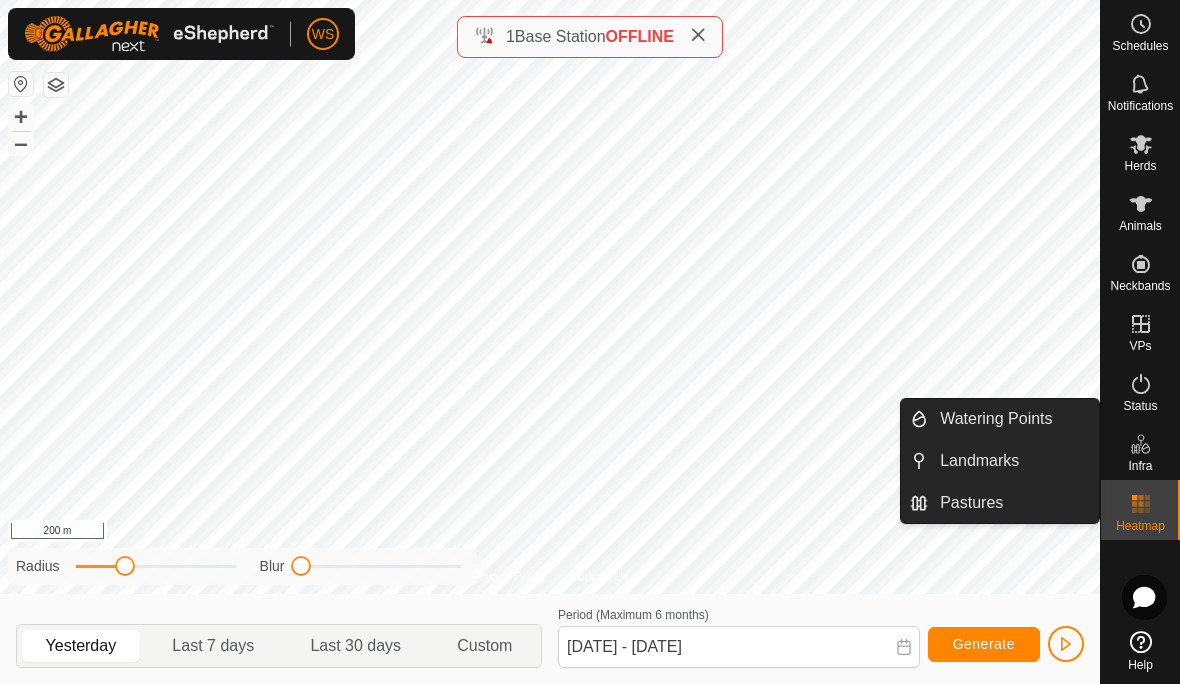 click on "Watering Points" at bounding box center (996, 419) 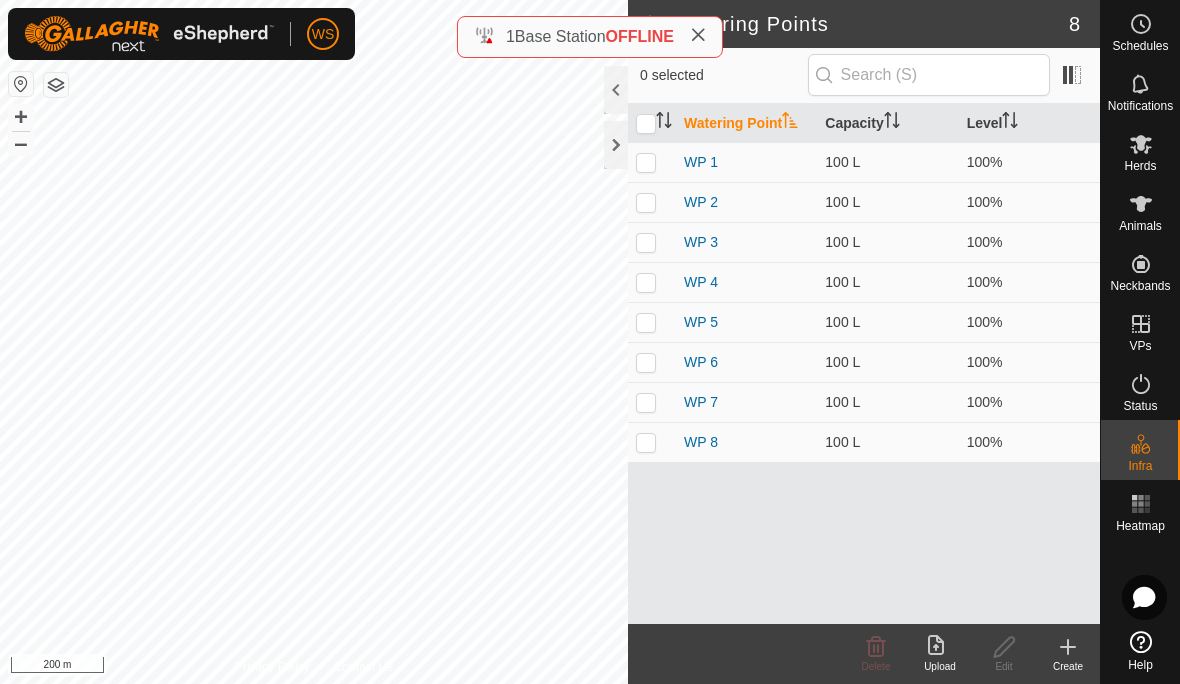 click 